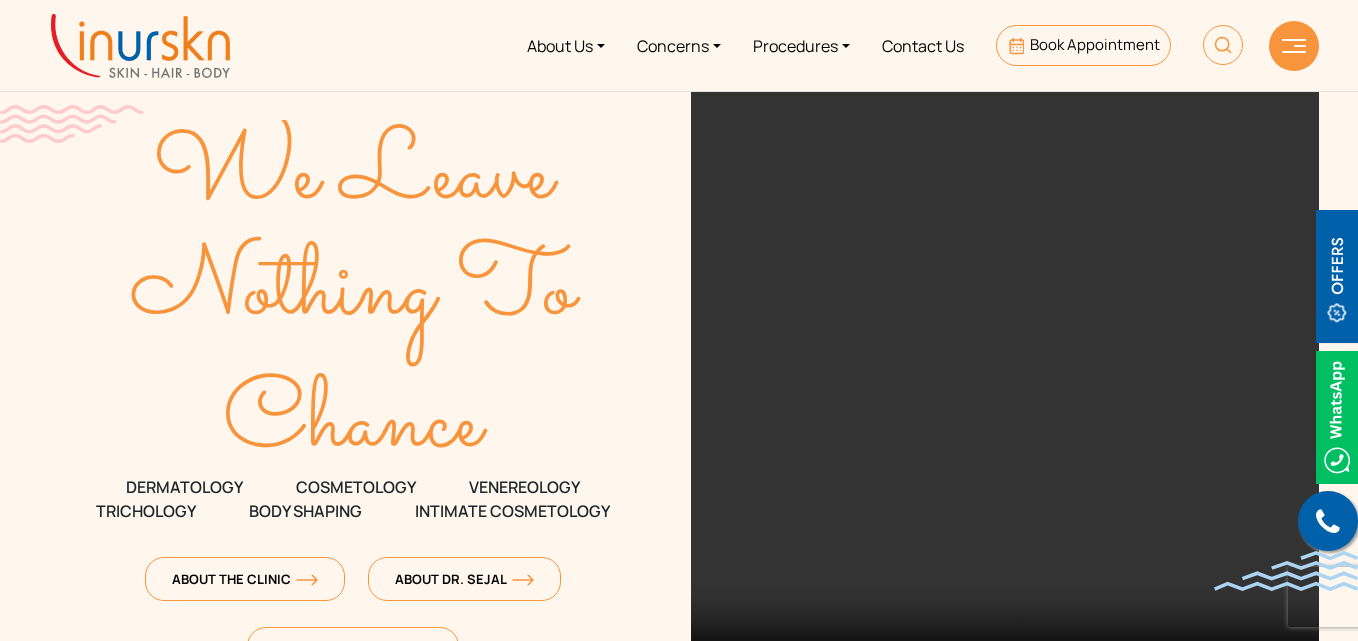 scroll, scrollTop: 0, scrollLeft: 0, axis: both 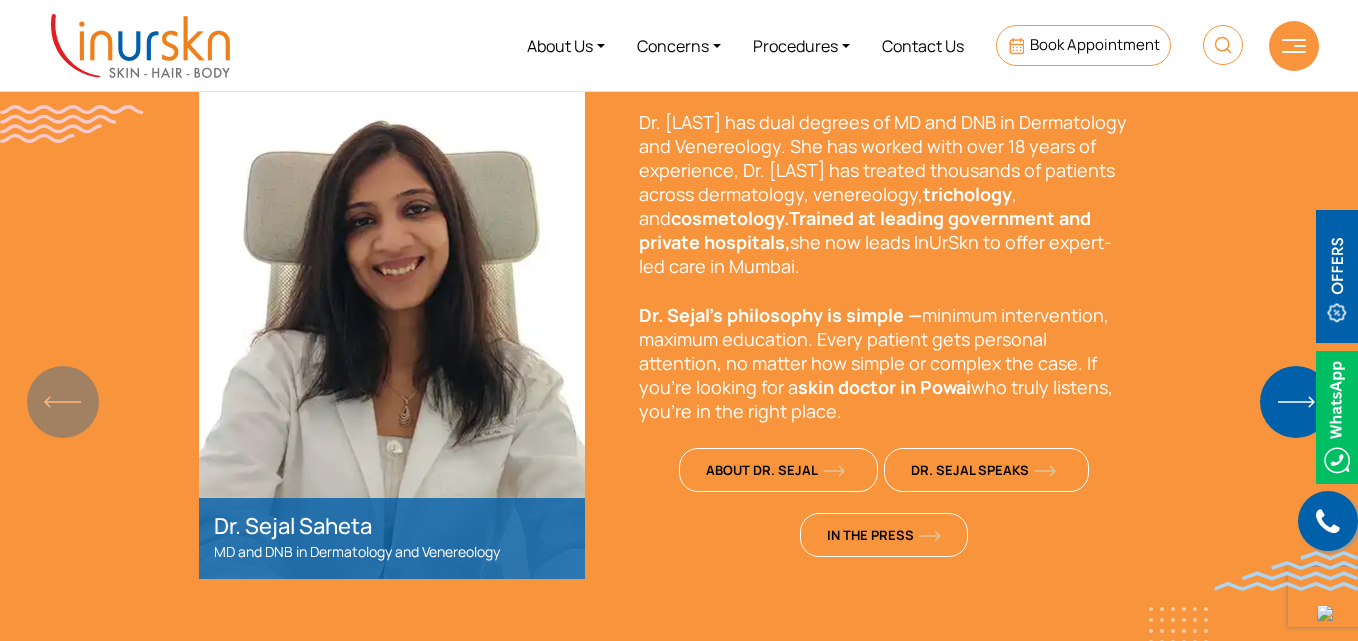 click at bounding box center [1296, 402] 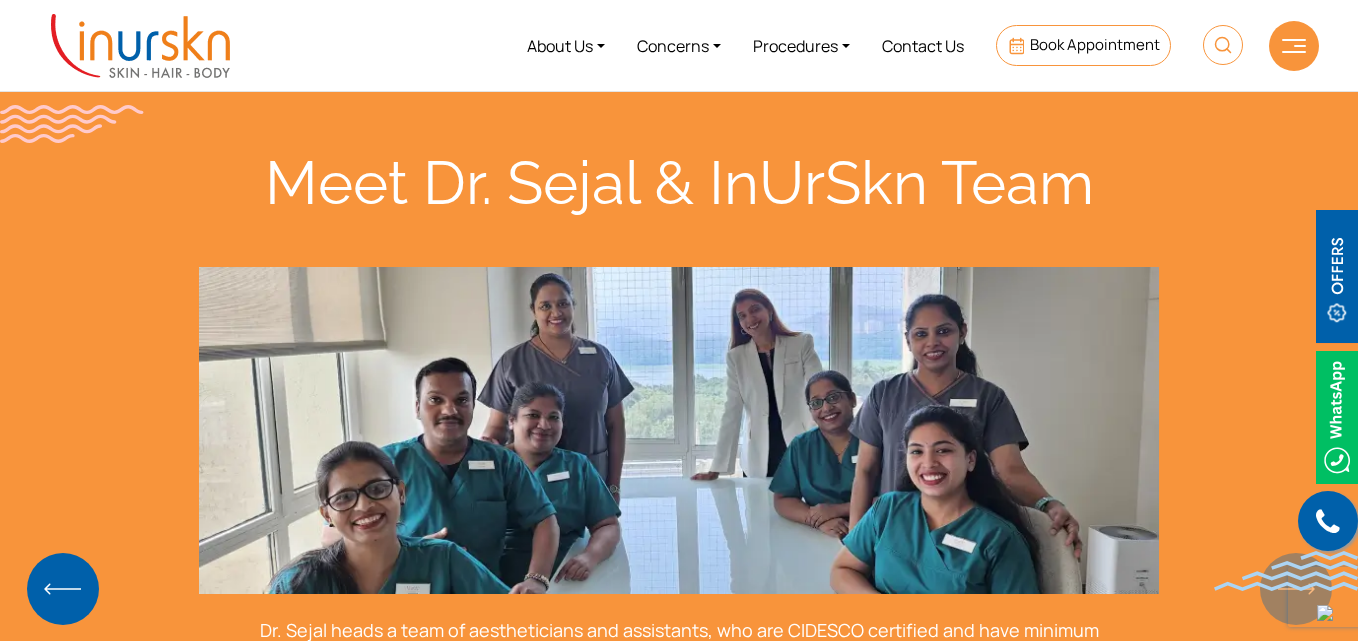 scroll, scrollTop: 1500, scrollLeft: 0, axis: vertical 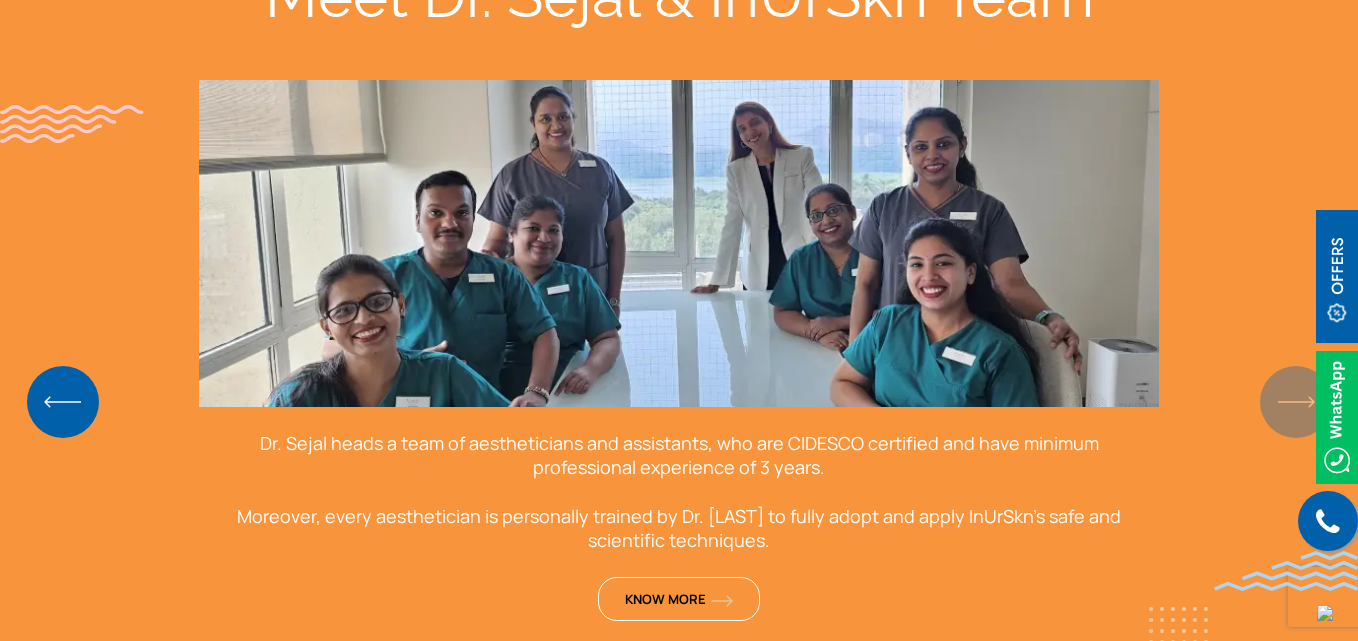 click on "Meet Dr. Sejal & InUrSkn Team
Dr. Sejal Saheta
MD and DNB in Dermatology and Venereology
trichology , and  skin doctor in Powai" at bounding box center [679, 295] 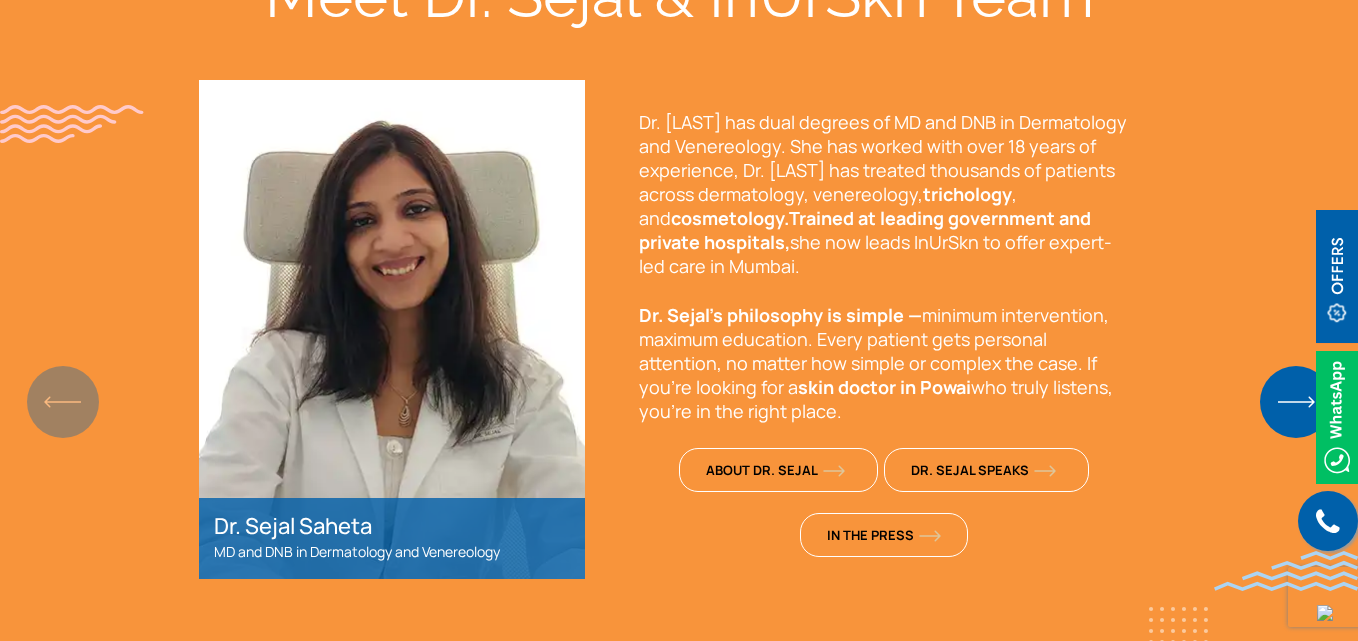 click on "Meet Dr. Sejal & InUrSkn Team
Dr. Sejal Saheta
MD and DNB in Dermatology and Venereology
trichology , and  skin doctor in Powai" at bounding box center (679, 295) 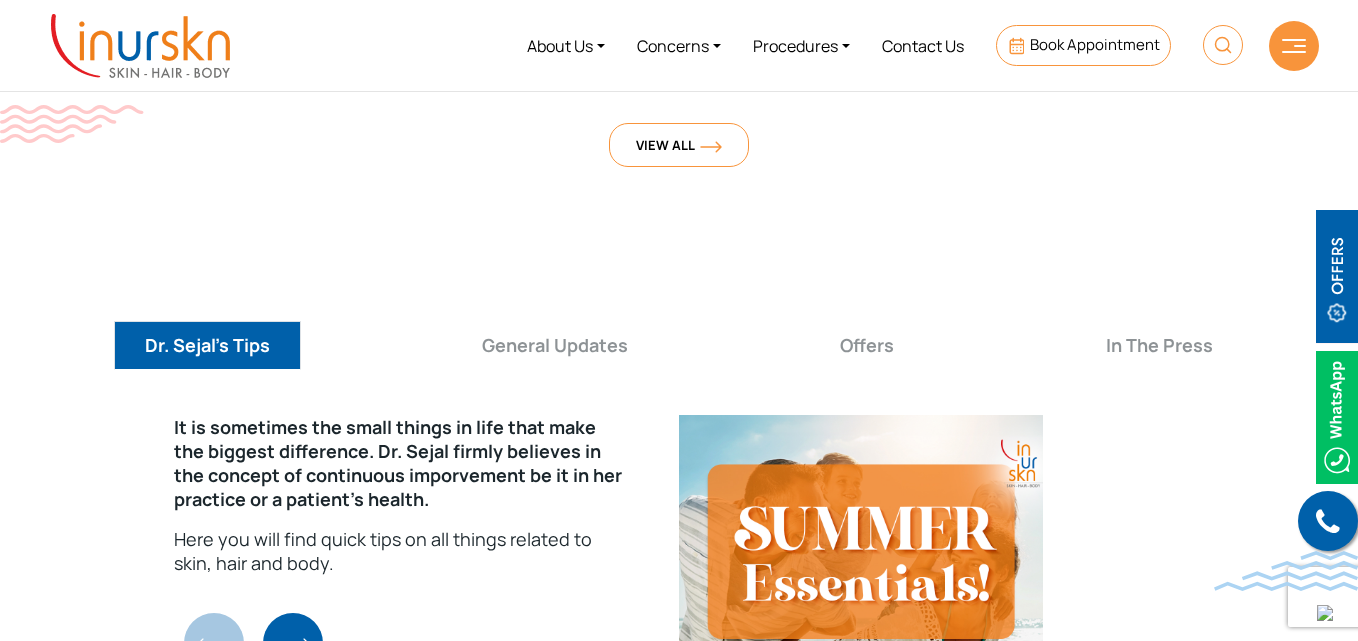 scroll, scrollTop: 7083, scrollLeft: 0, axis: vertical 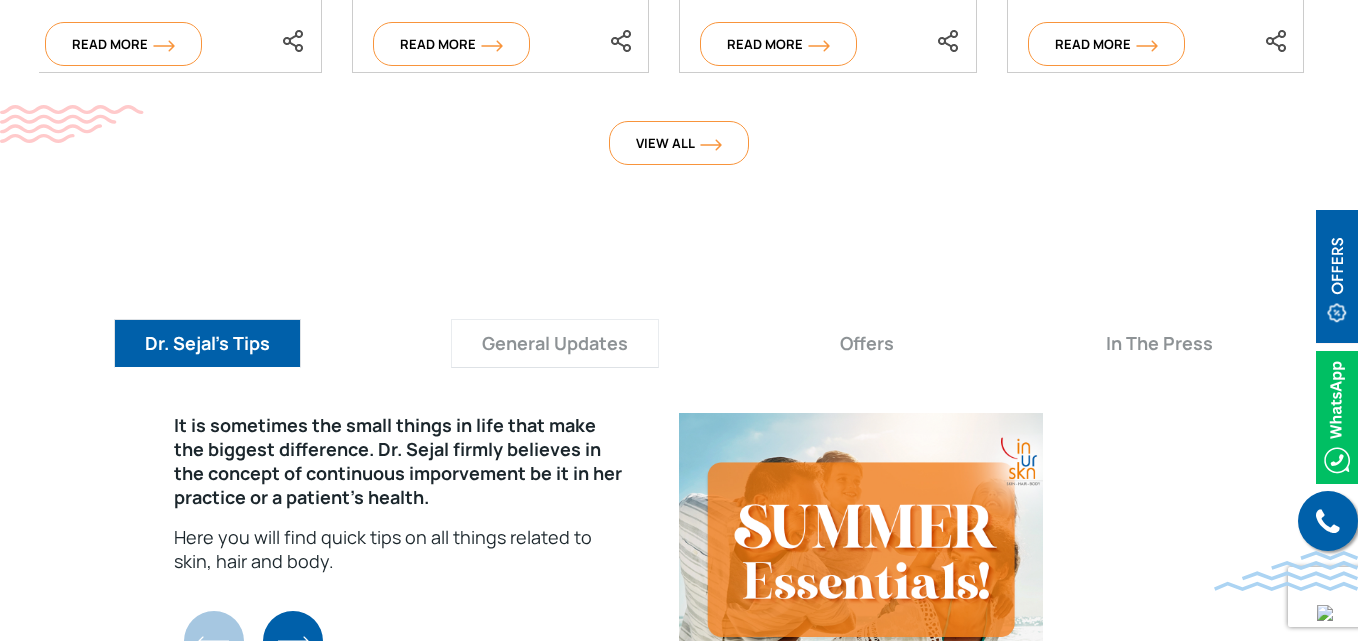click on "General Updates" at bounding box center [555, 343] 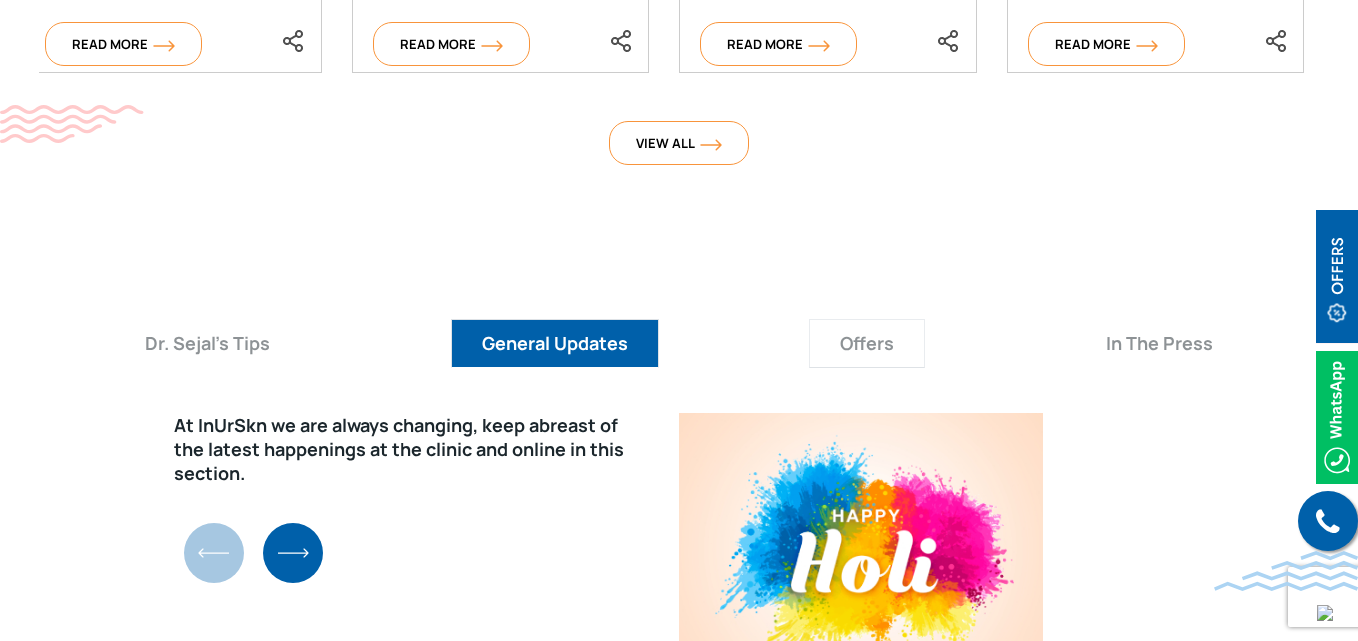 click on "Offers" at bounding box center (867, 343) 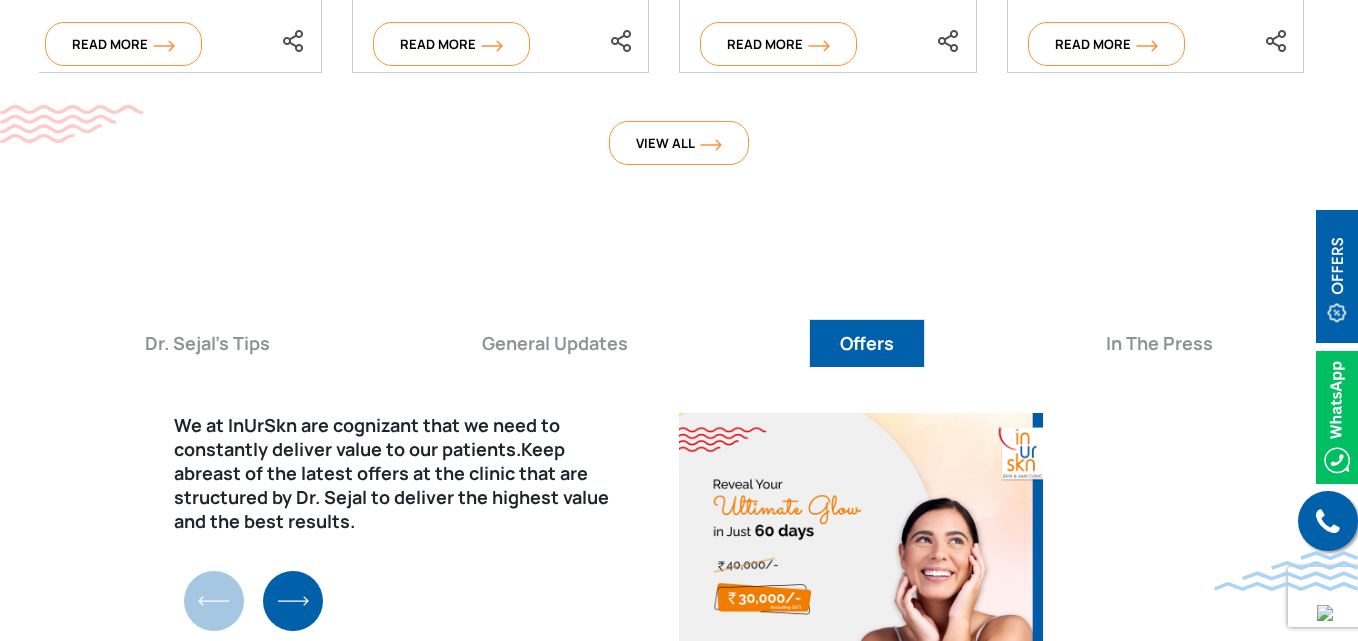 click on "Dr. Sejal's Tips
General Updates
Offers
In The Press" at bounding box center (679, 358) 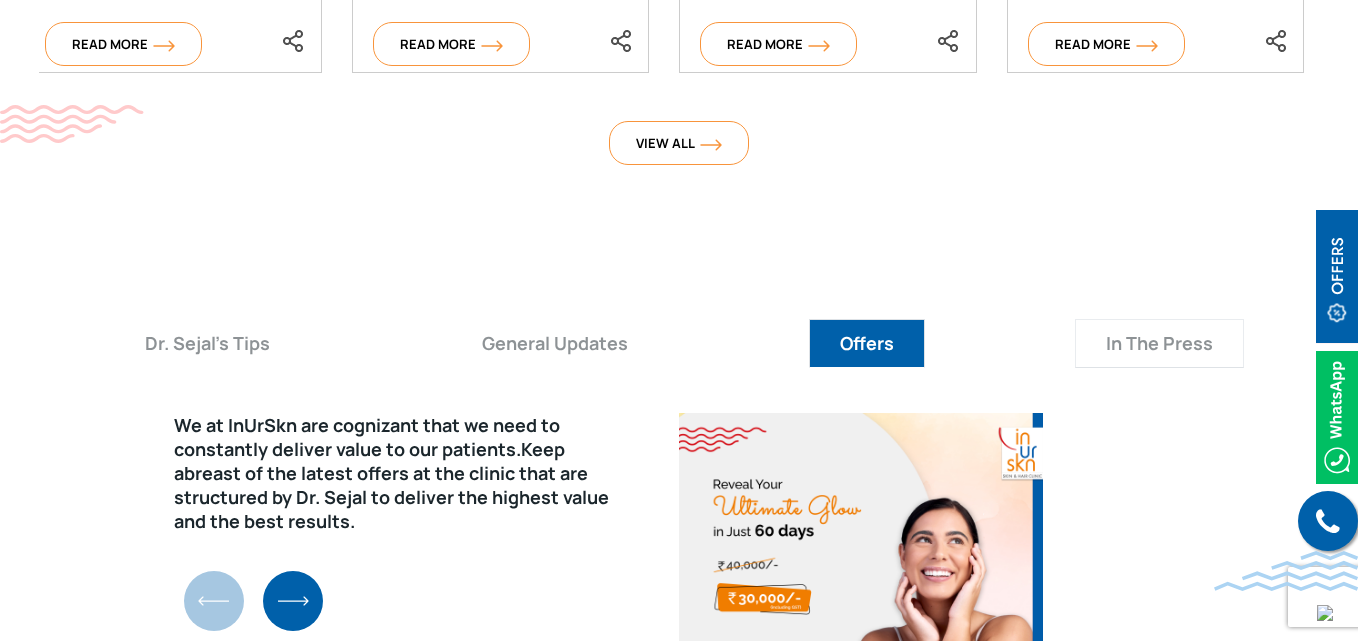 click on "In The Press" at bounding box center [1159, 343] 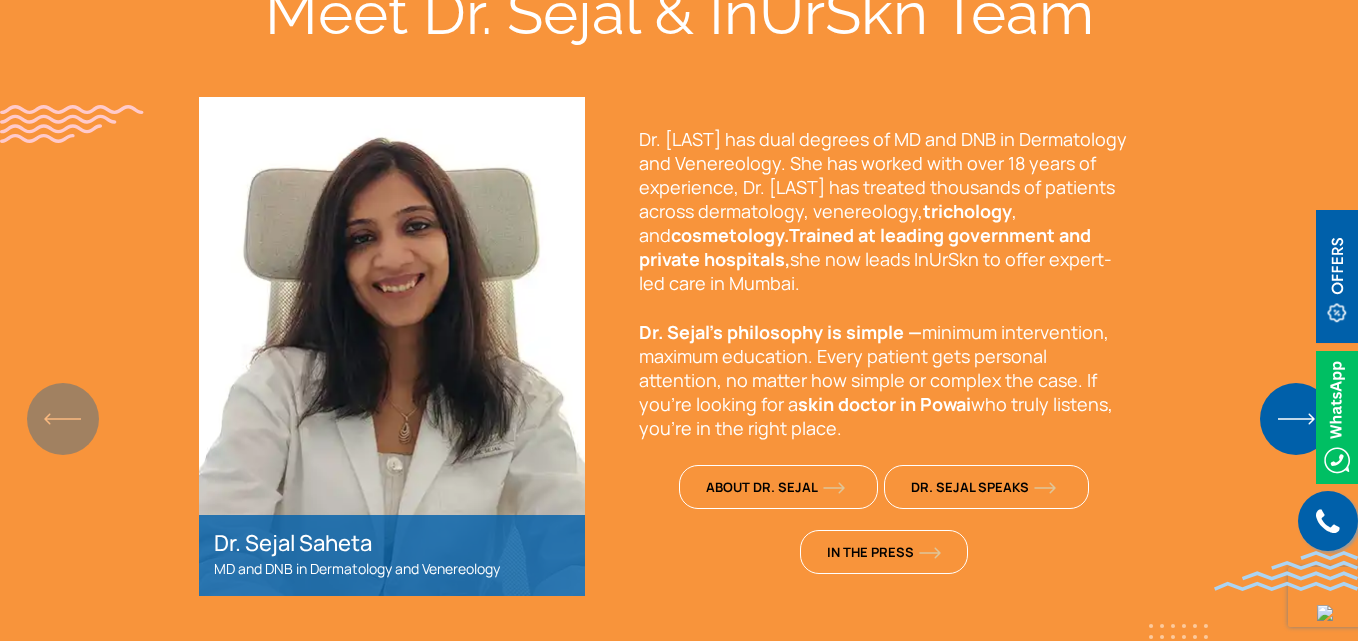 scroll, scrollTop: 1383, scrollLeft: 0, axis: vertical 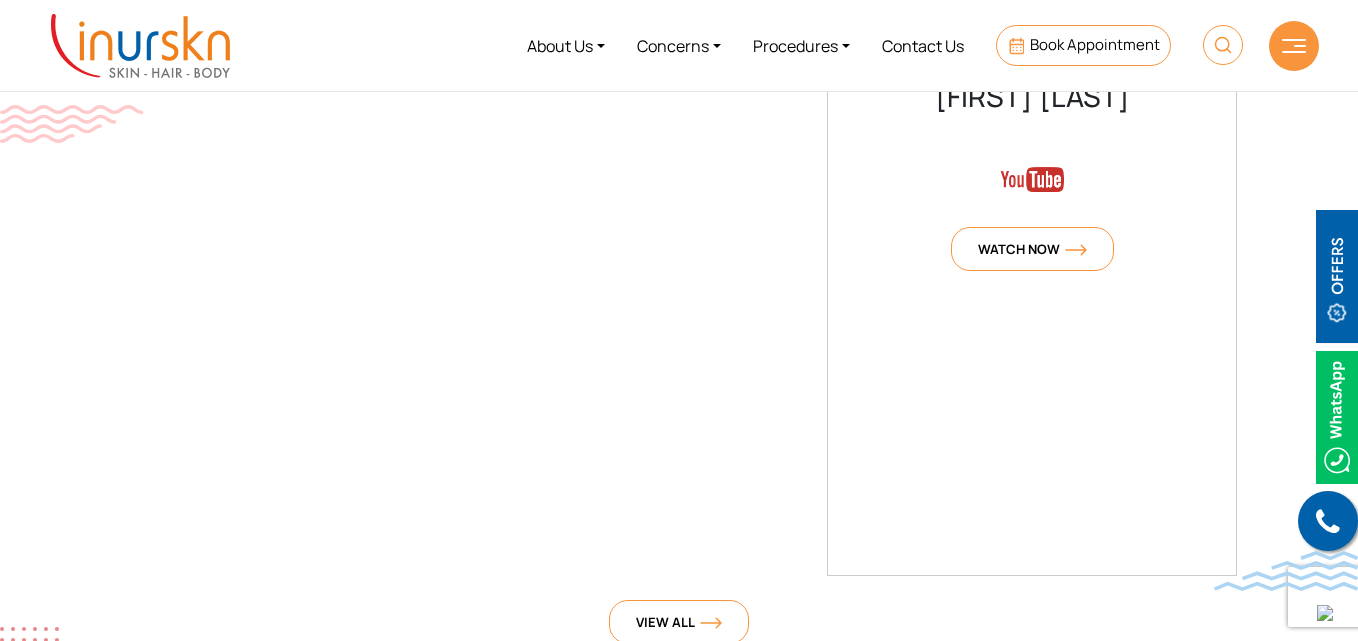 click on "Divya Pandit
Watch Now" at bounding box center (1032, 350) 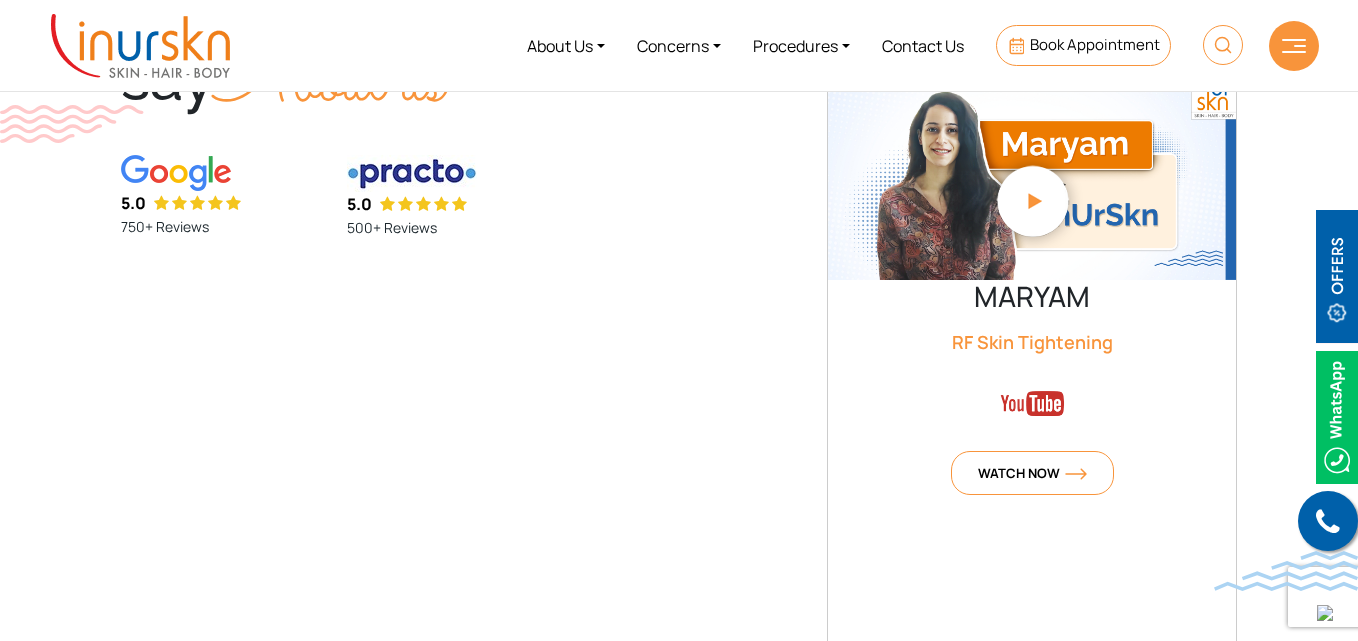scroll, scrollTop: 4483, scrollLeft: 0, axis: vertical 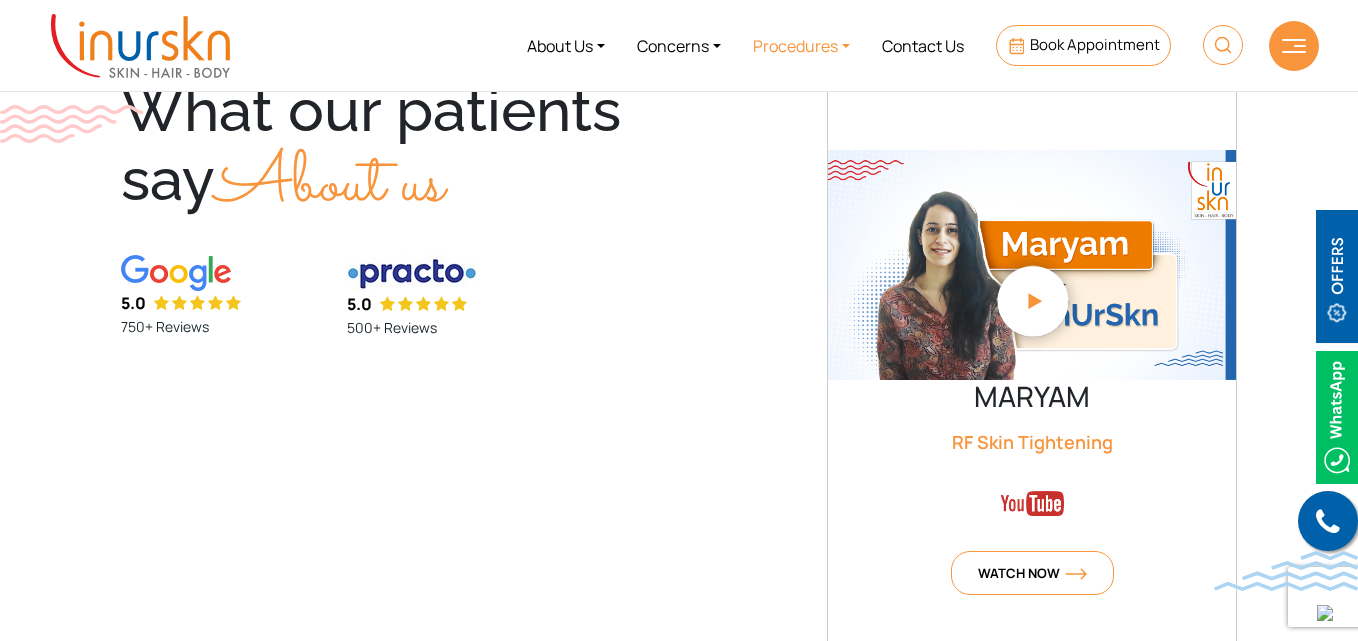 click on "Procedures" at bounding box center [801, 45] 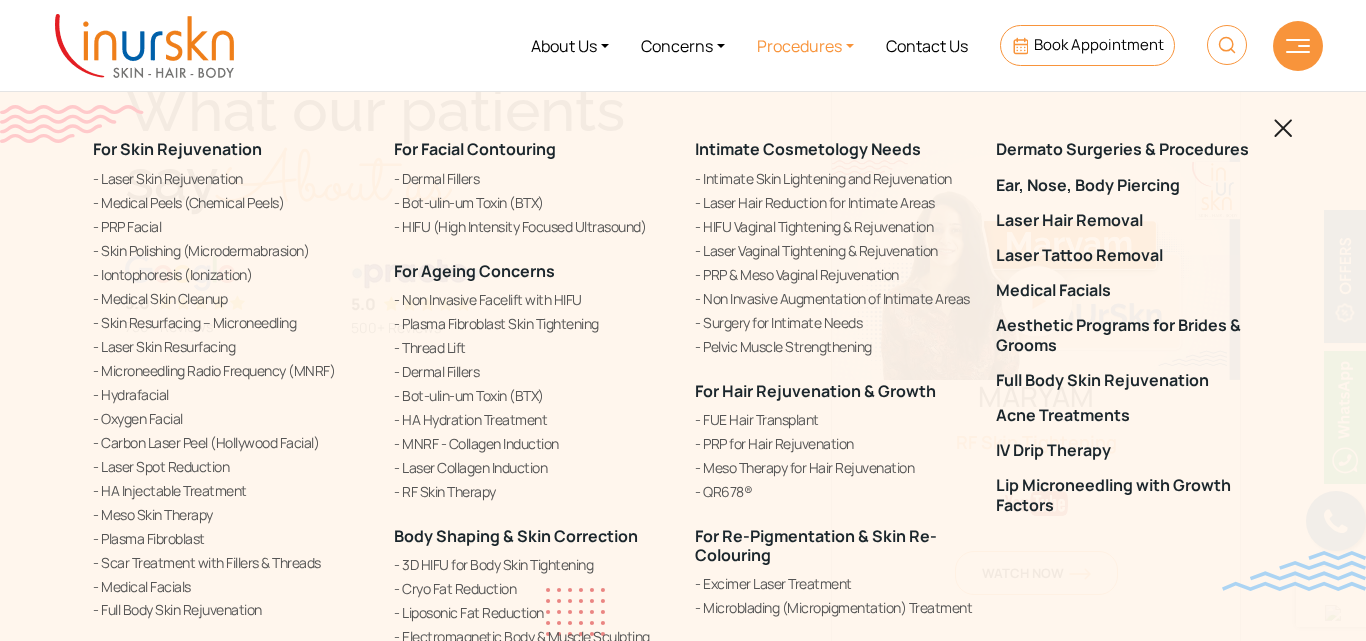 click at bounding box center (1283, 128) 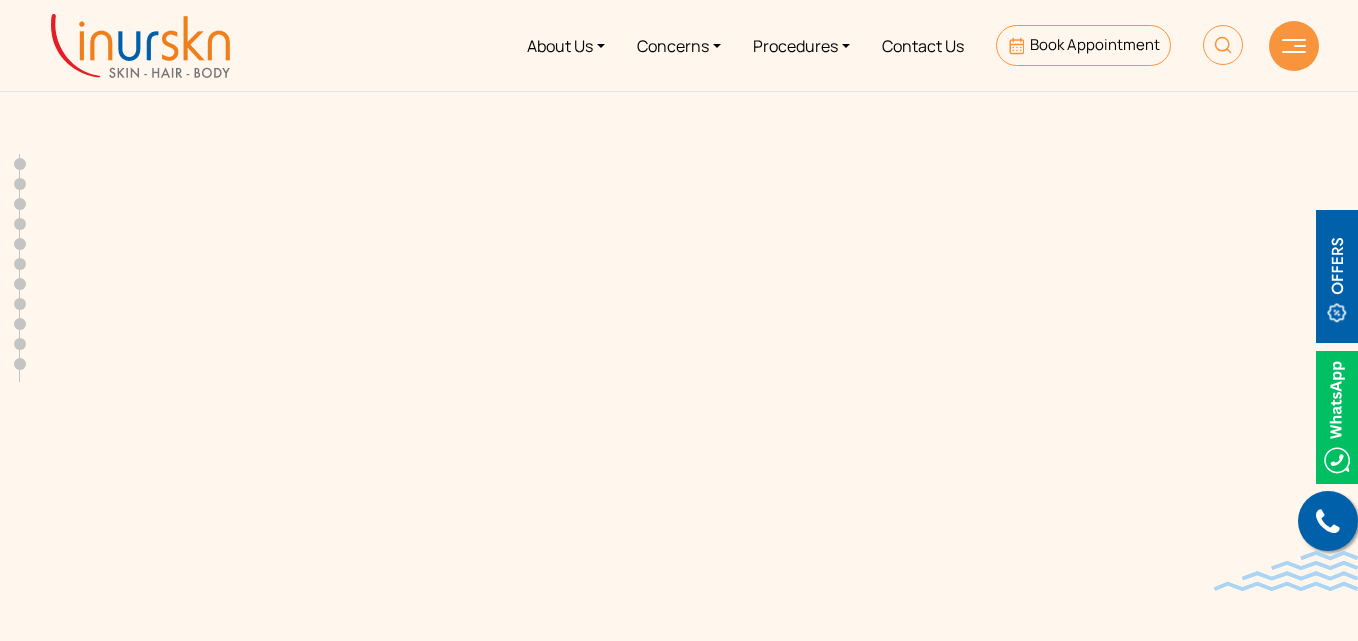 scroll, scrollTop: 0, scrollLeft: 0, axis: both 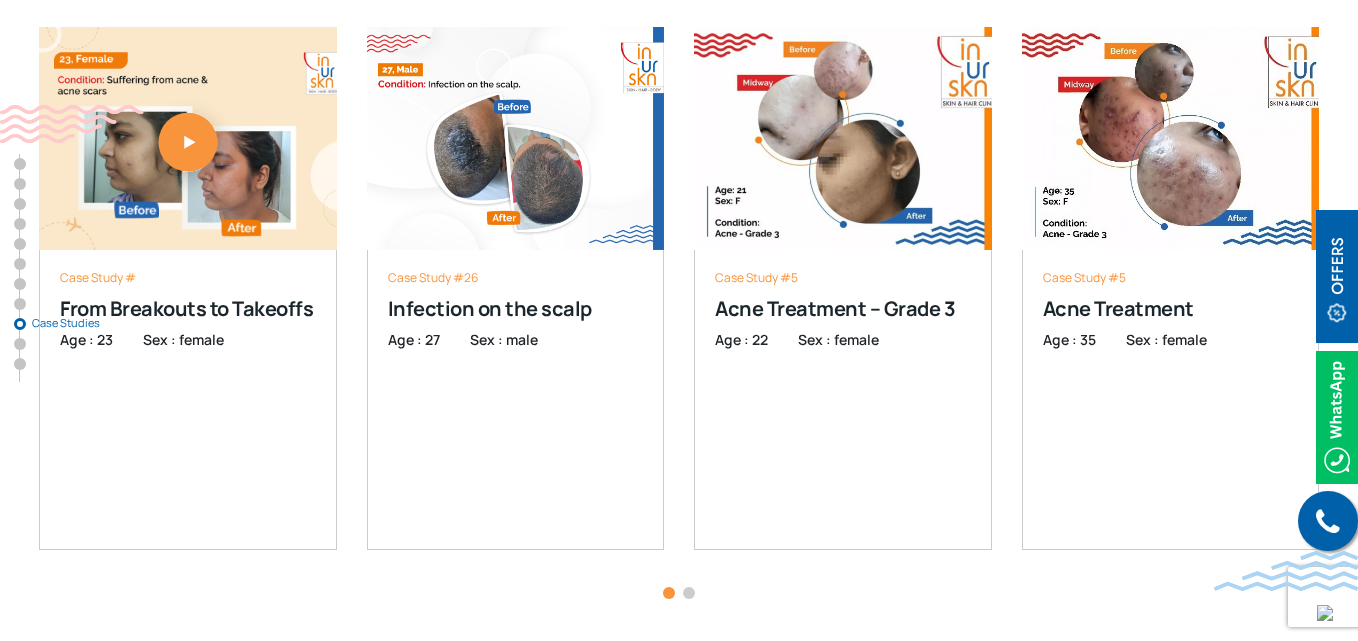 click at bounding box center [689, 593] 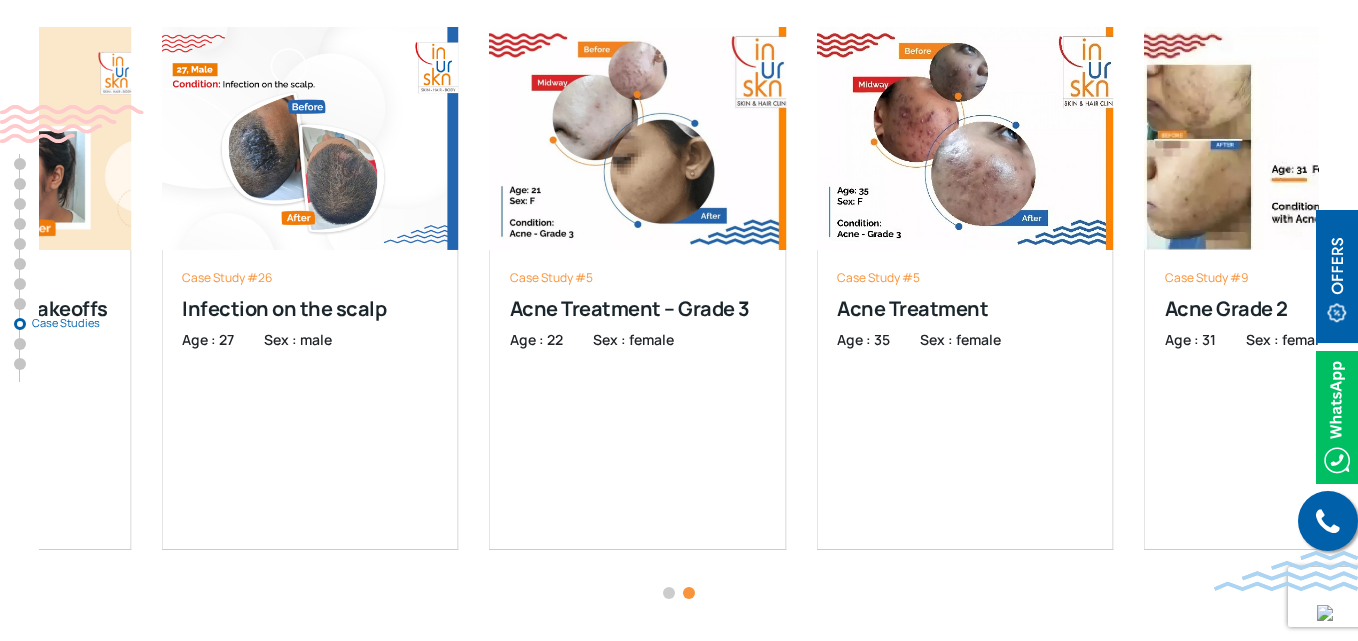 click on "Case Study #
From Breakouts to Takeoffs
Age : [AGE]   Sex : female
Read More
Case Study #26
Infection on the scalp
Age : [AGE]   Sex : male
Read More
Case Study #26
Infection on the scalp
Age : [AGE]   Sex : male
Case Study for 27-year-old male with a painful, itchy scalp infection was treated successfully with antifungal, antibiotic, and anti-inflammatory medications.
Read More
Case Study #5
Acne Treatment – Grade 3
Age : [AGE]   Sex : female" at bounding box center [474, 288] 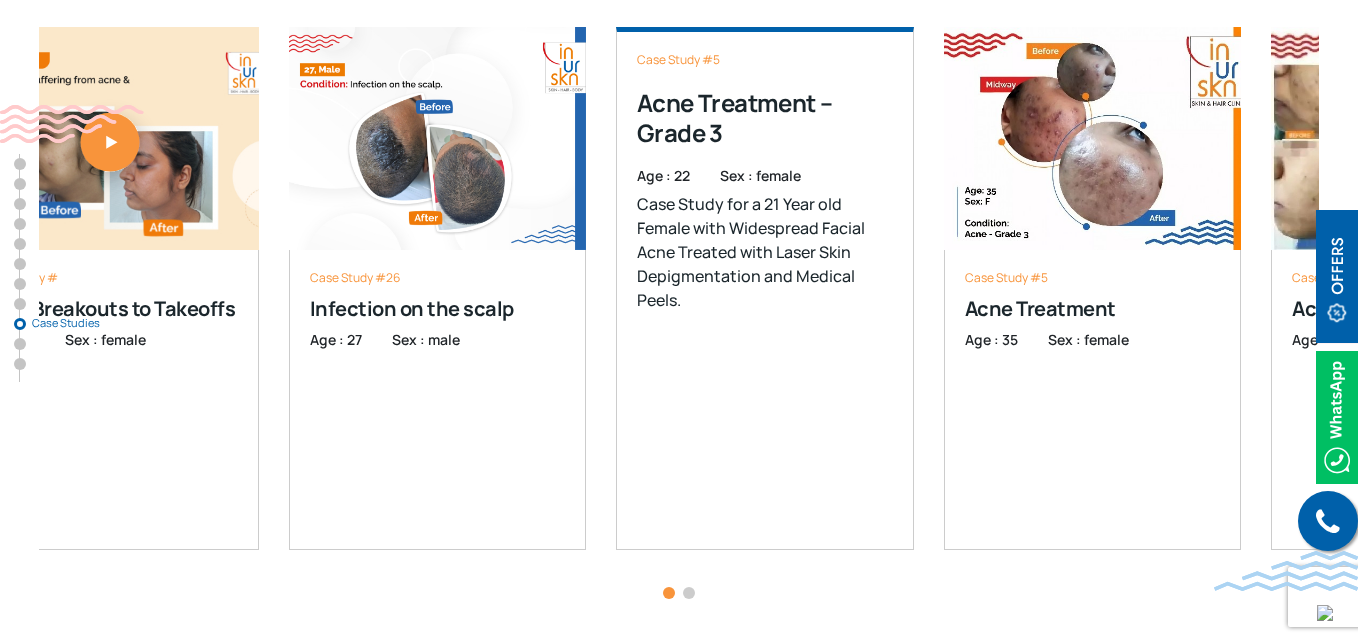 click on "Case Study #5
Acne Treatment – Grade 3
Age : [AGE]   Sex : female
Case Study for a 21 Year old Female with Widespread Facial Acne Treated with Laser Skin Depigmentation and Medical Peels.
Read More" at bounding box center [765, 288] 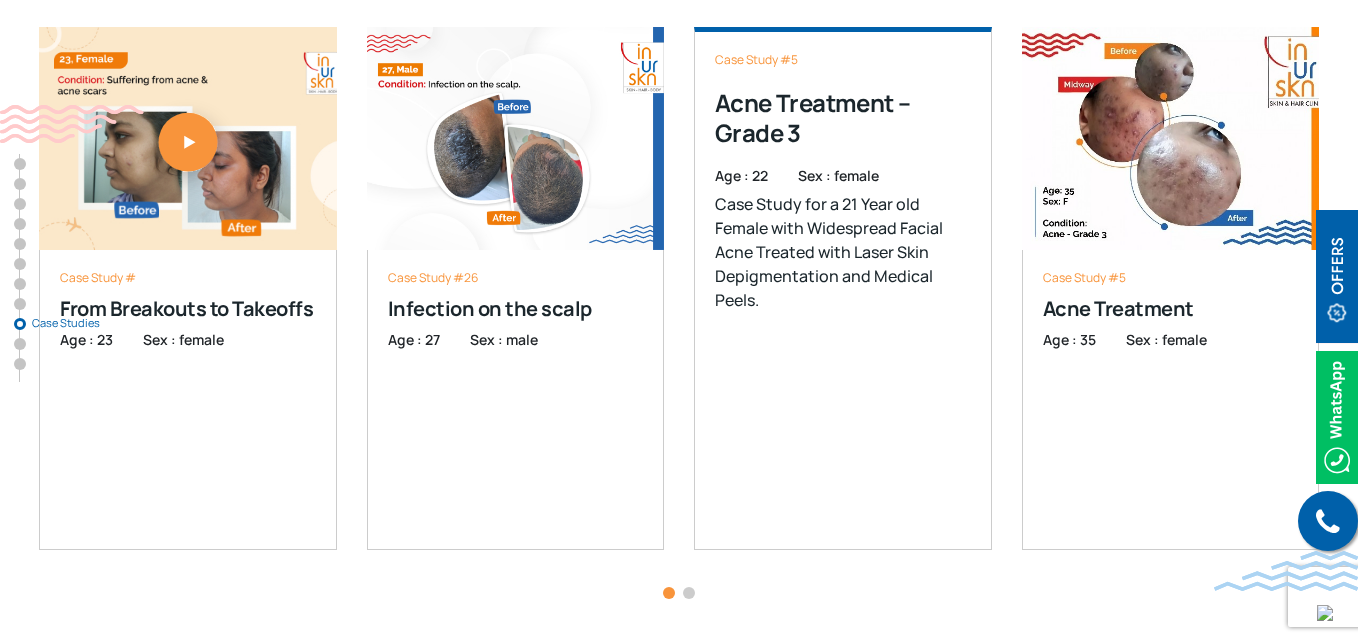 click on "Case Study #5
Acne Treatment – Grade 3
Age : [AGE]   Sex : female
Case Study for a 21 Year old Female with Widespread Facial Acne Treated with Laser Skin Depigmentation and Medical Peels.
Read More" at bounding box center (843, 288) 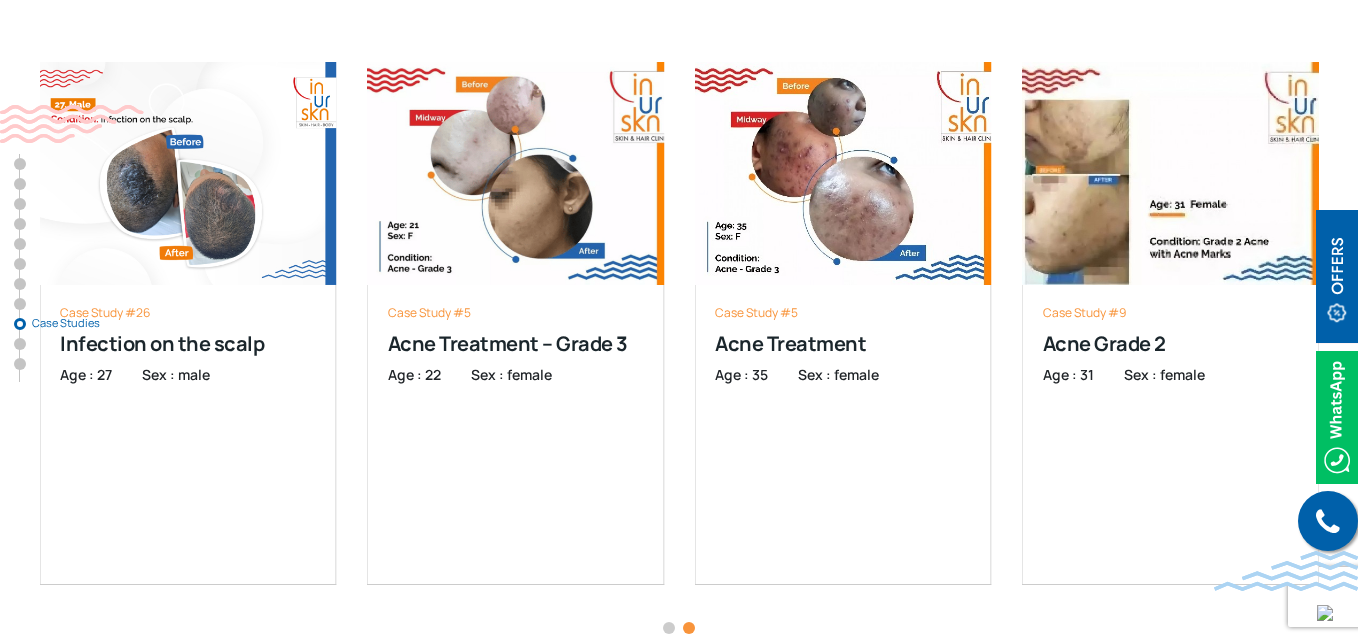 scroll, scrollTop: 7400, scrollLeft: 0, axis: vertical 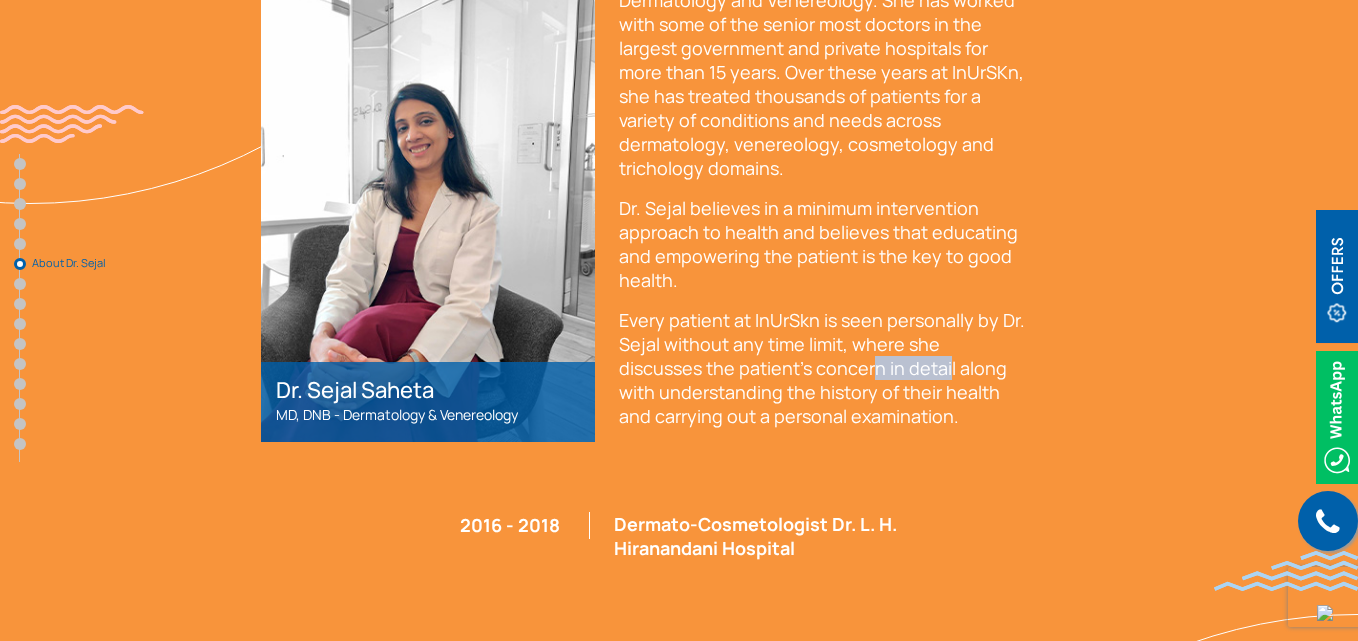 drag, startPoint x: 860, startPoint y: 375, endPoint x: 746, endPoint y: 375, distance: 114 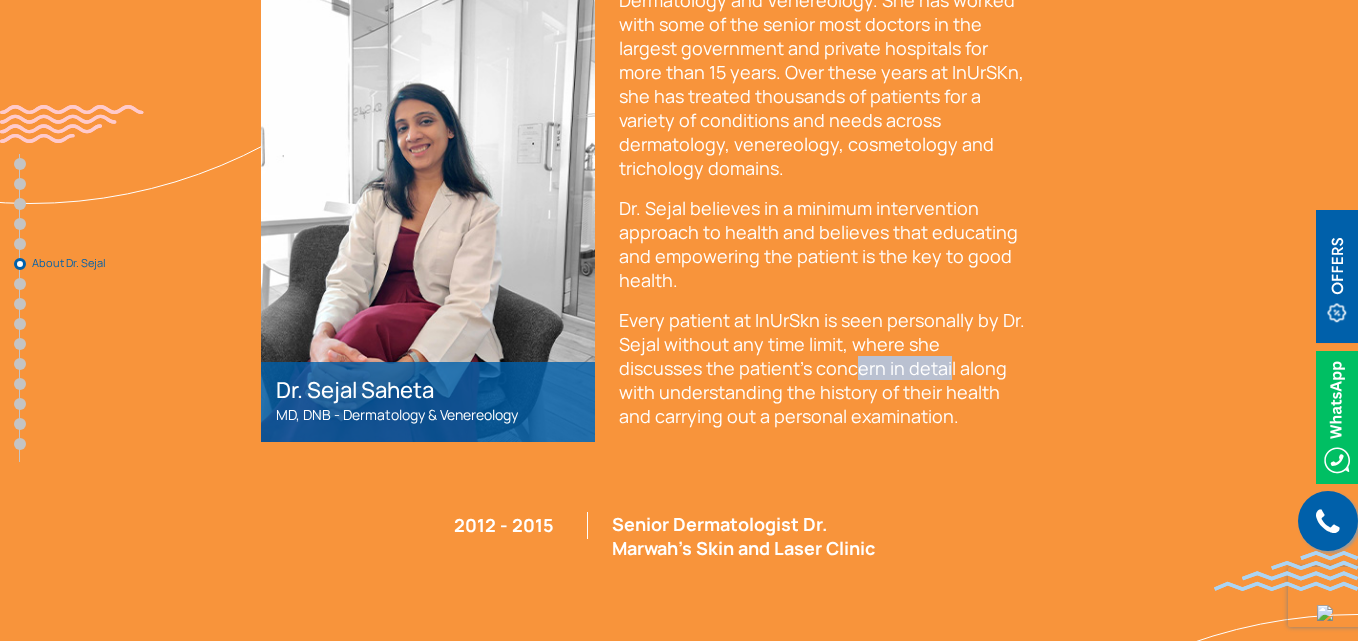 click on "Every patient at InUrSkn is seen personally by Dr. Sejal without any time limit, where she discusses the patient’s concern in detail along with understanding the history of their health and carrying out a personal examination." at bounding box center [822, 368] 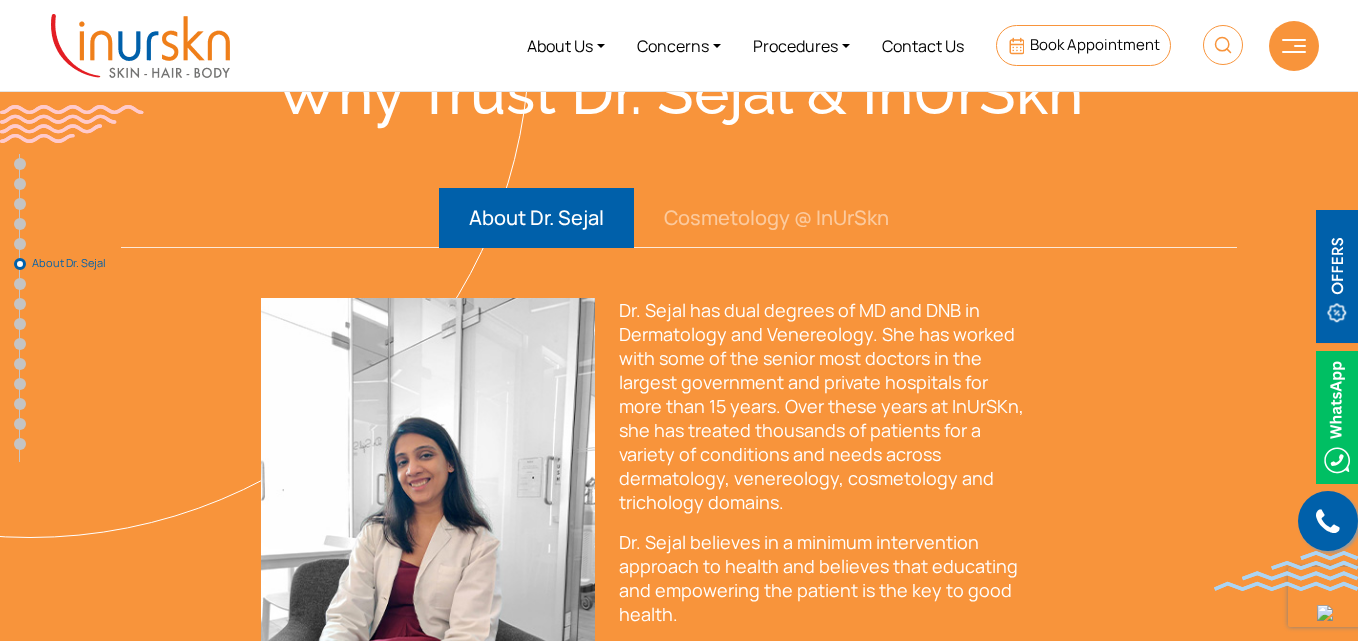 scroll, scrollTop: 5000, scrollLeft: 0, axis: vertical 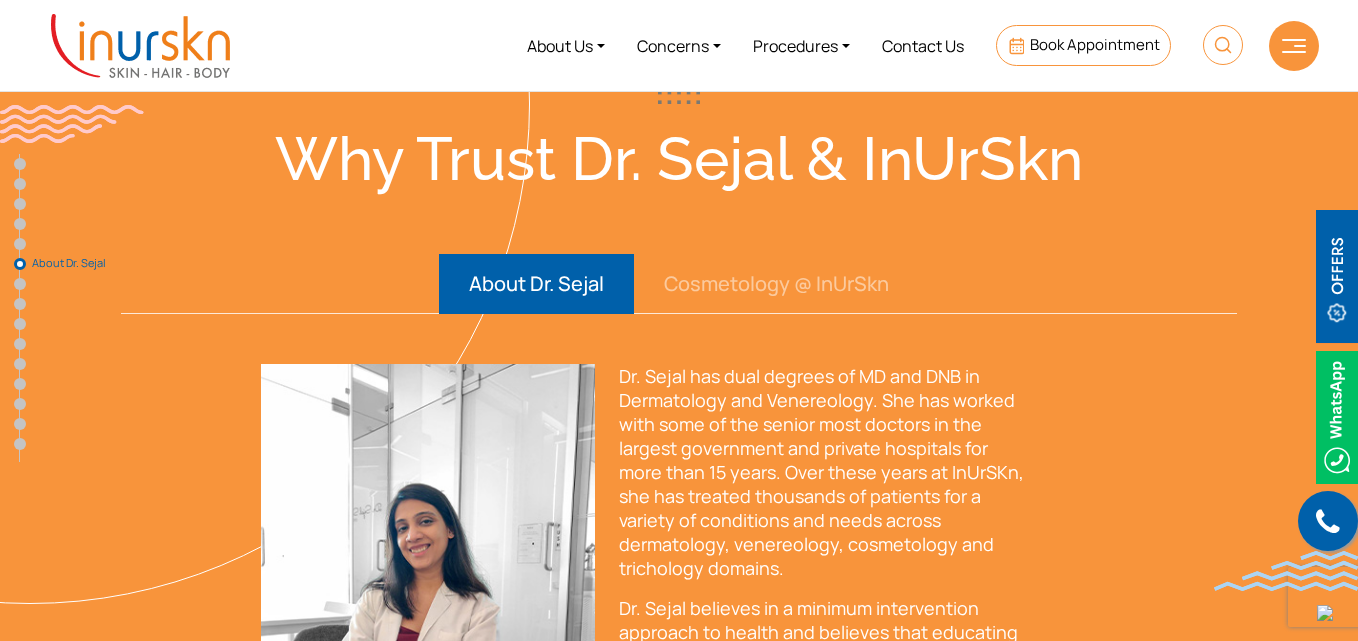 click on "Cosmetology @ InUrSkn" at bounding box center [776, 284] 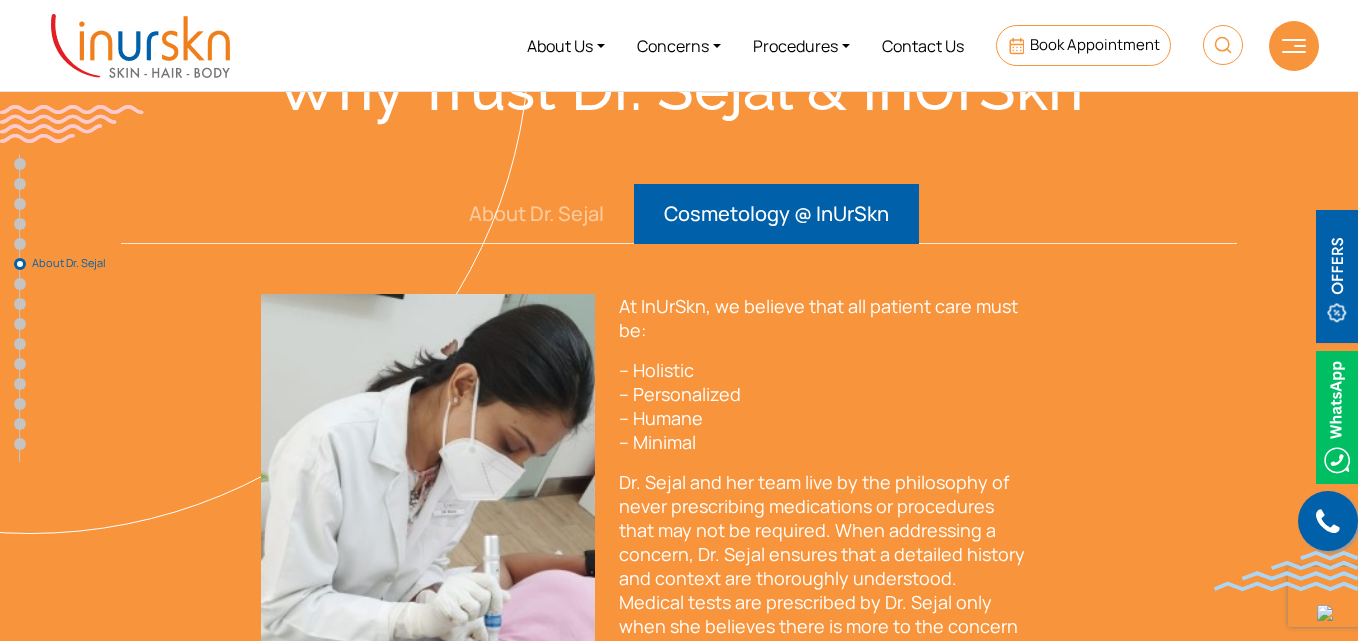 scroll, scrollTop: 5000, scrollLeft: 0, axis: vertical 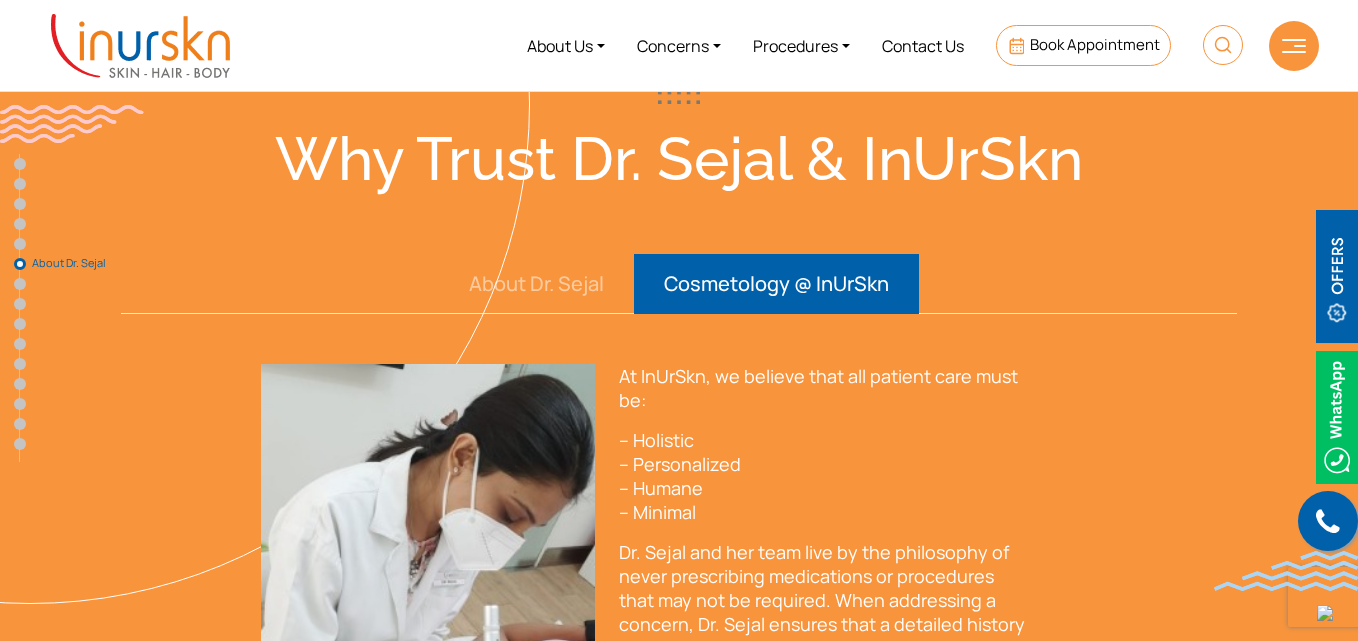 click on "About Dr. Sejal" at bounding box center [536, 284] 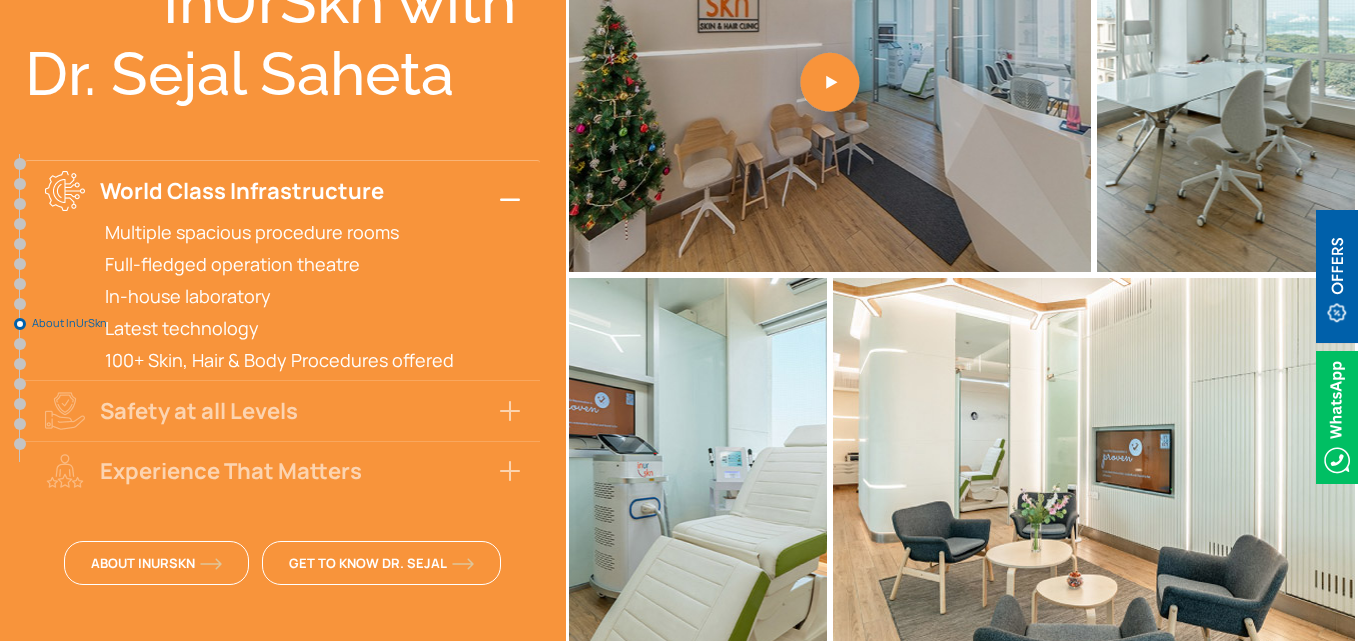 scroll, scrollTop: 8000, scrollLeft: 0, axis: vertical 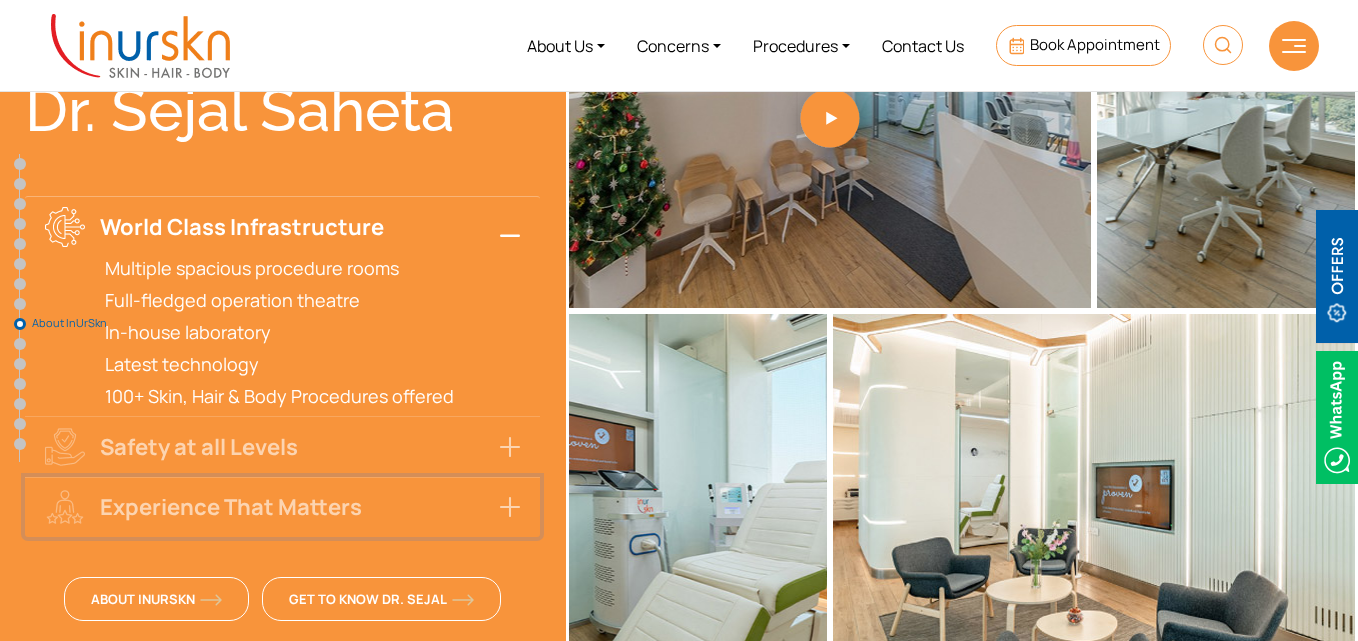 click on "Experience That Matters" at bounding box center [282, 507] 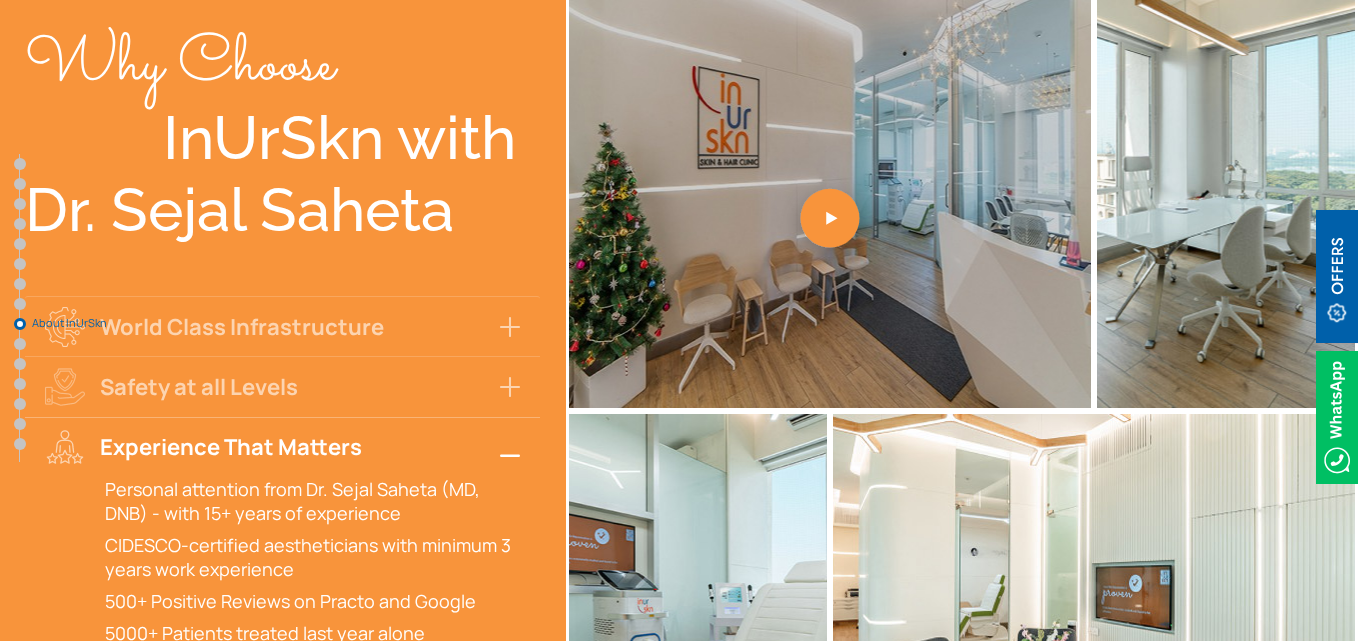 scroll, scrollTop: 8000, scrollLeft: 0, axis: vertical 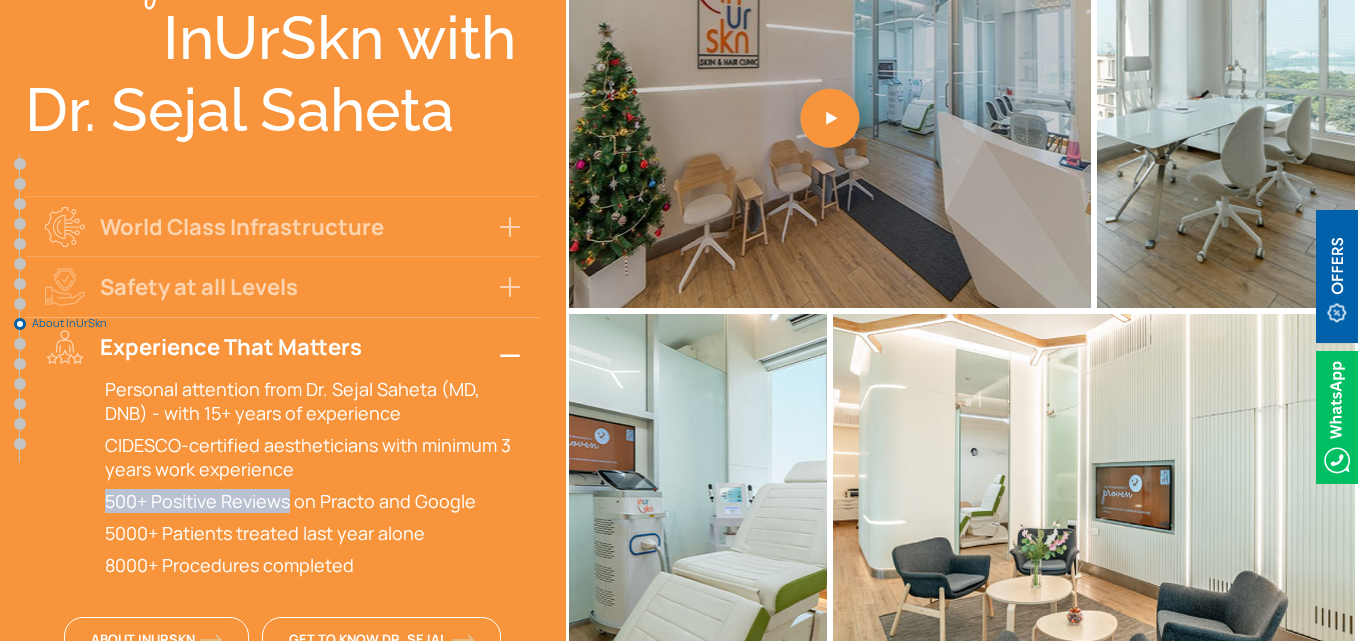 drag, startPoint x: 106, startPoint y: 499, endPoint x: 290, endPoint y: 490, distance: 184.21997 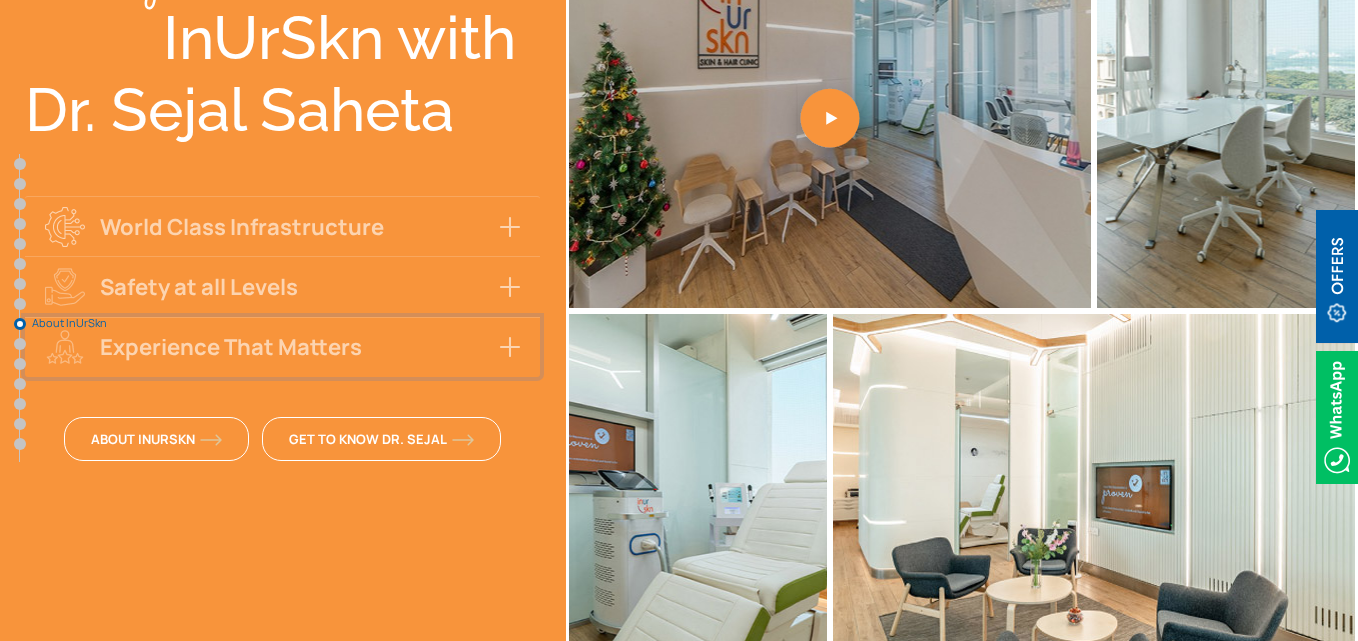 click on "Experience That Matters" at bounding box center (282, 347) 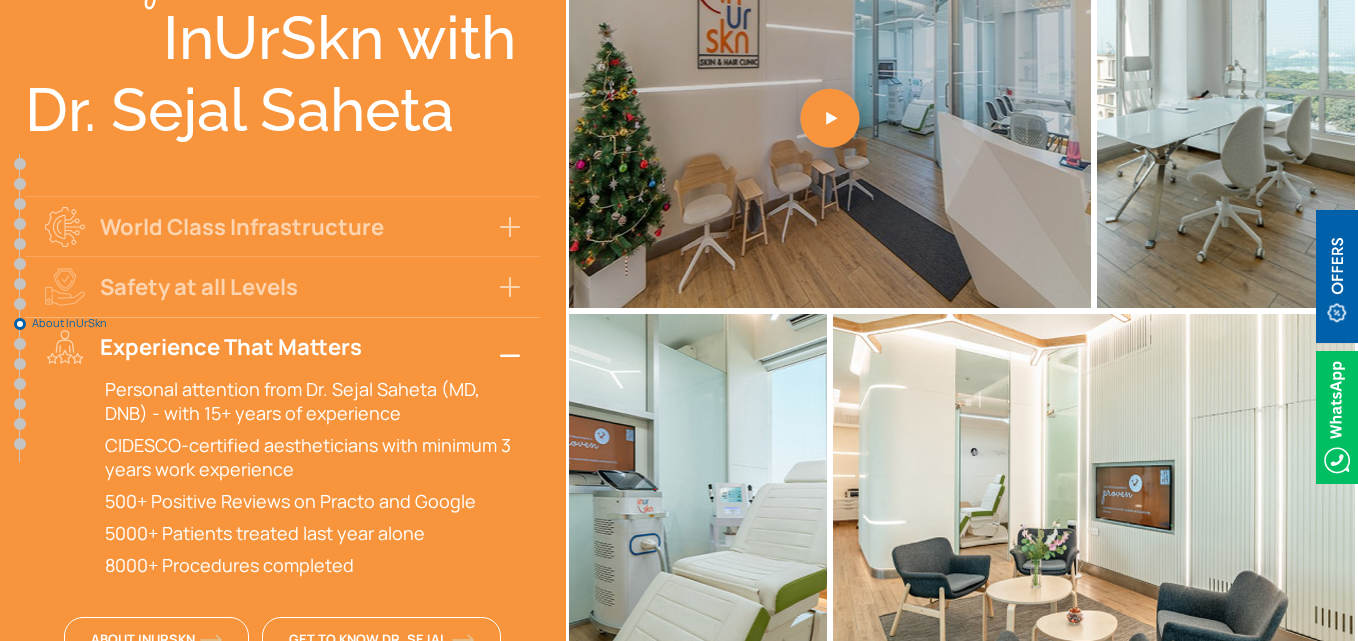 click on "Dr. Sejal Saheta" at bounding box center (282, 110) 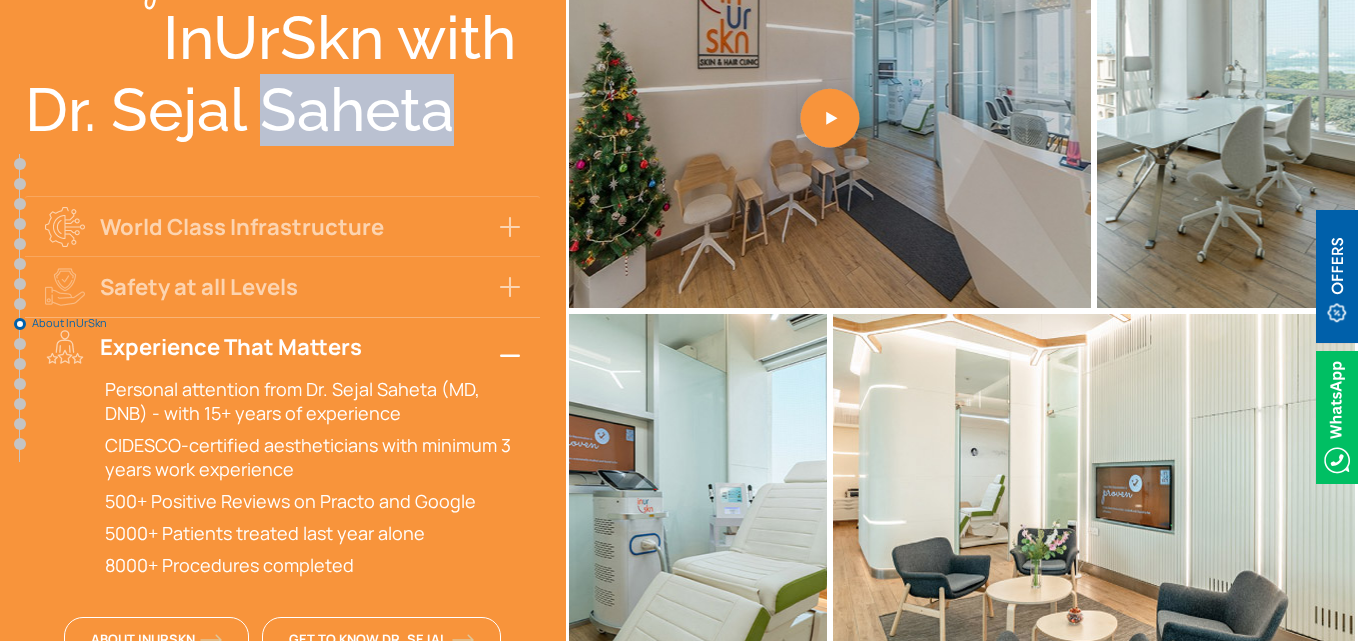 click on "Dr. Sejal Saheta" at bounding box center [282, 110] 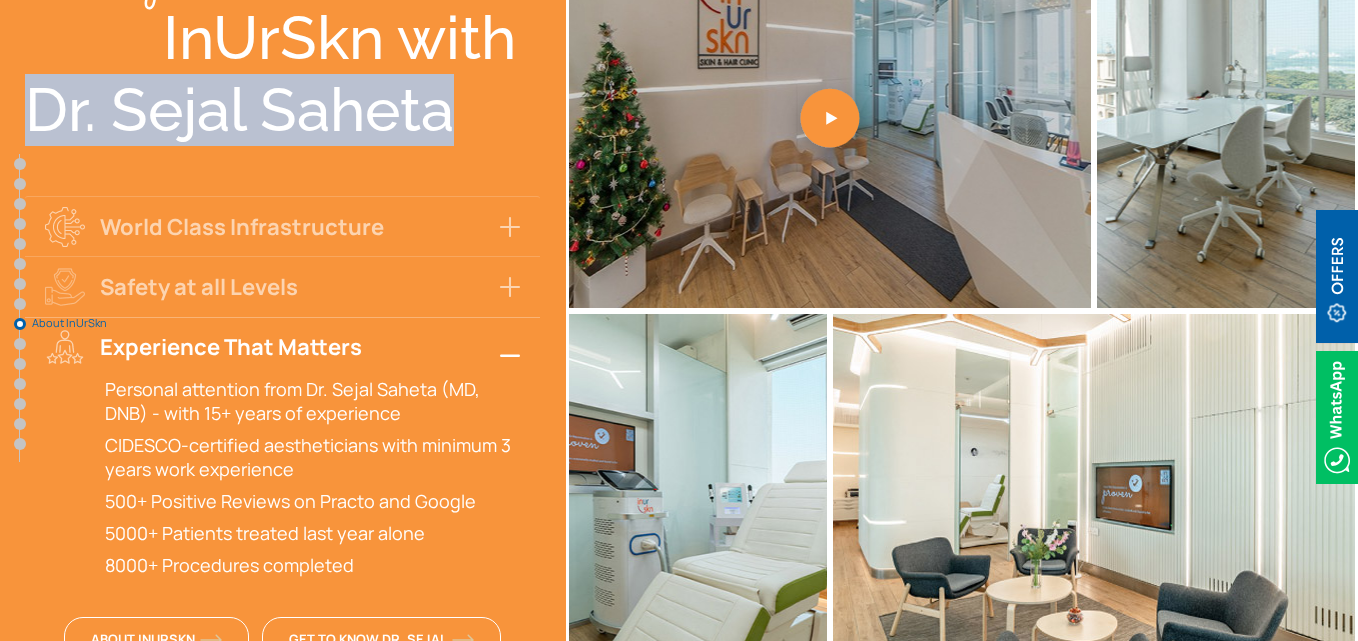 click on "Dr. Sejal Saheta" at bounding box center (282, 110) 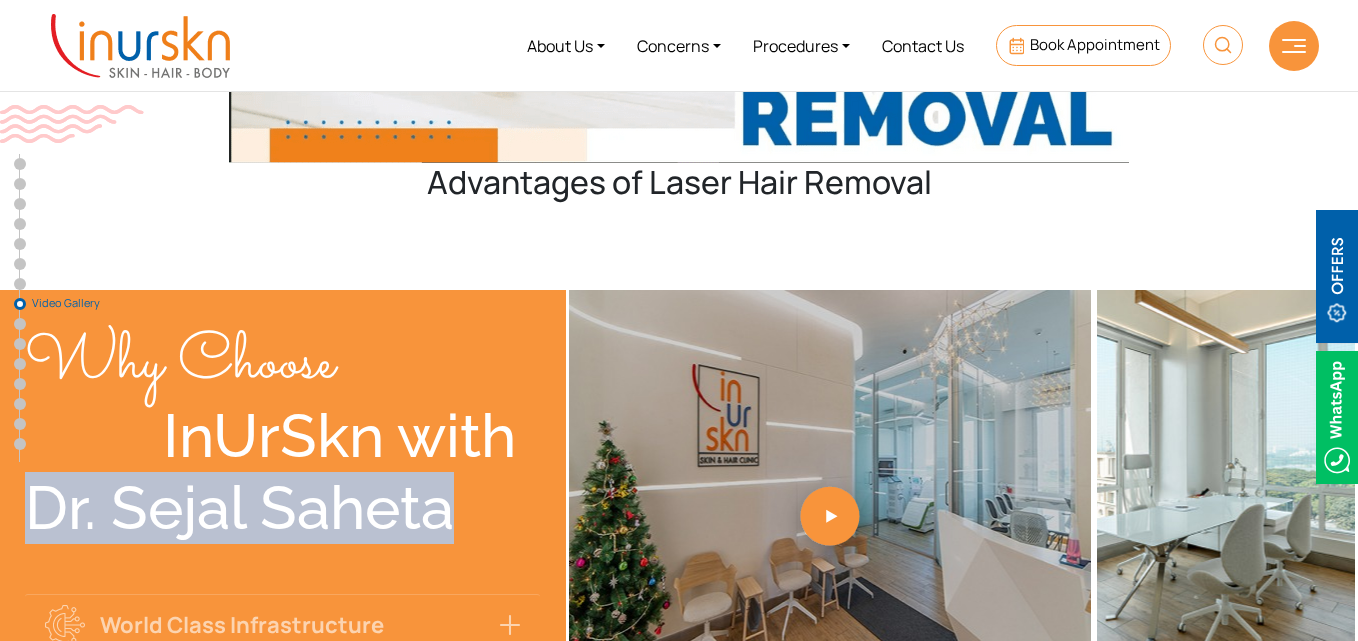 scroll, scrollTop: 7600, scrollLeft: 0, axis: vertical 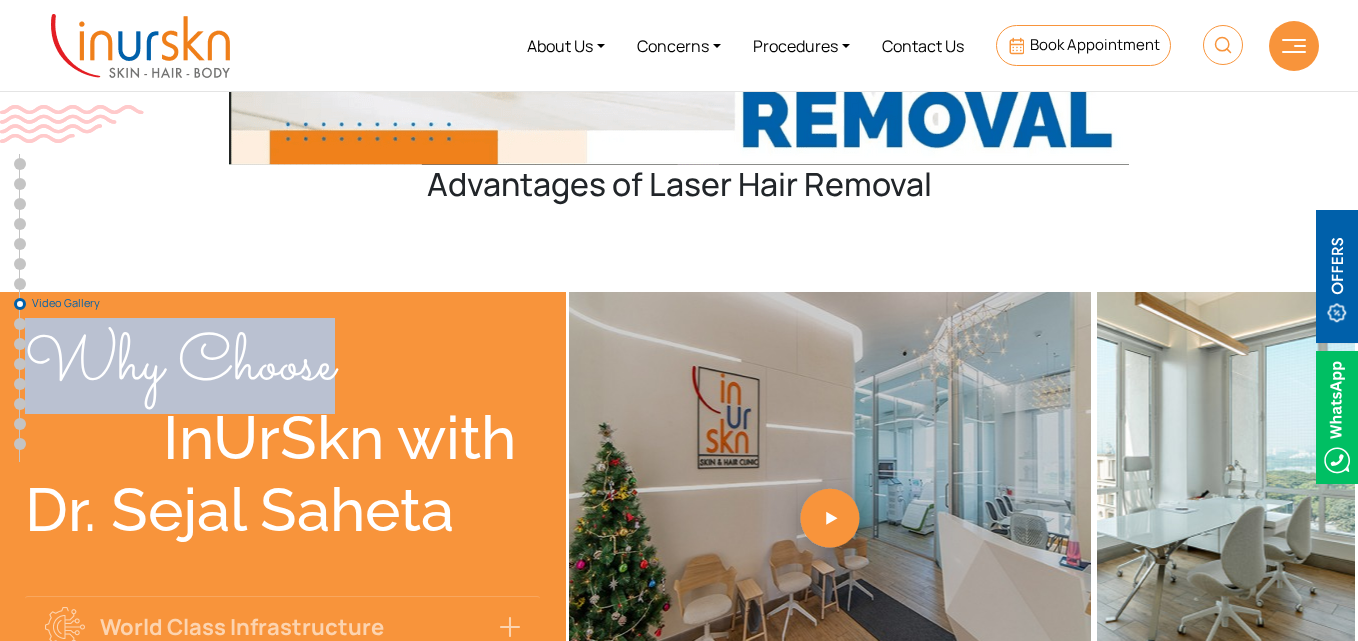 drag, startPoint x: 56, startPoint y: 370, endPoint x: 364, endPoint y: 370, distance: 308 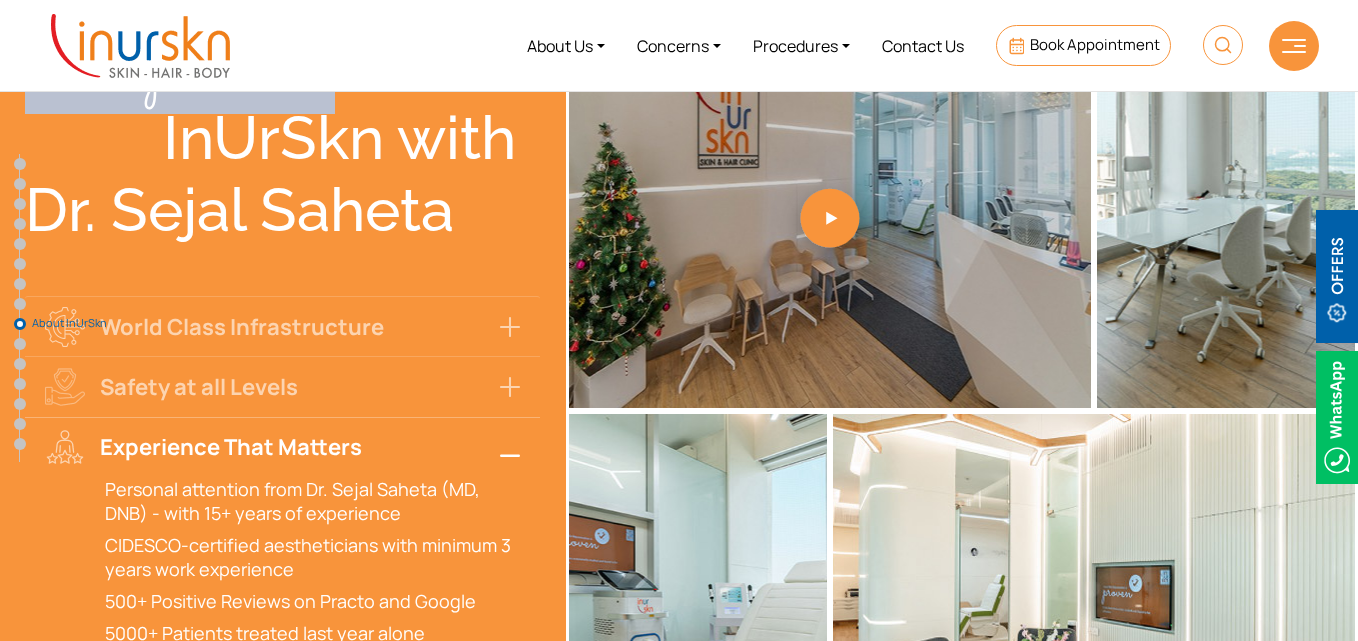 scroll, scrollTop: 7800, scrollLeft: 0, axis: vertical 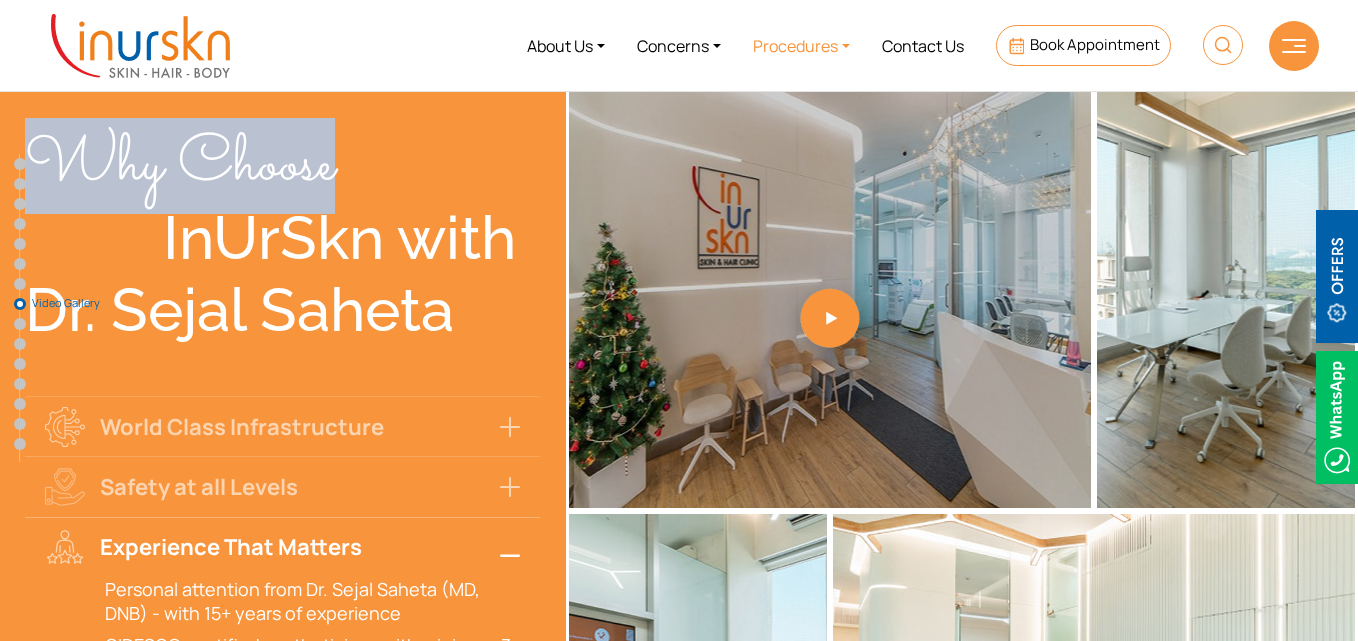 click on "Procedures" at bounding box center (801, 45) 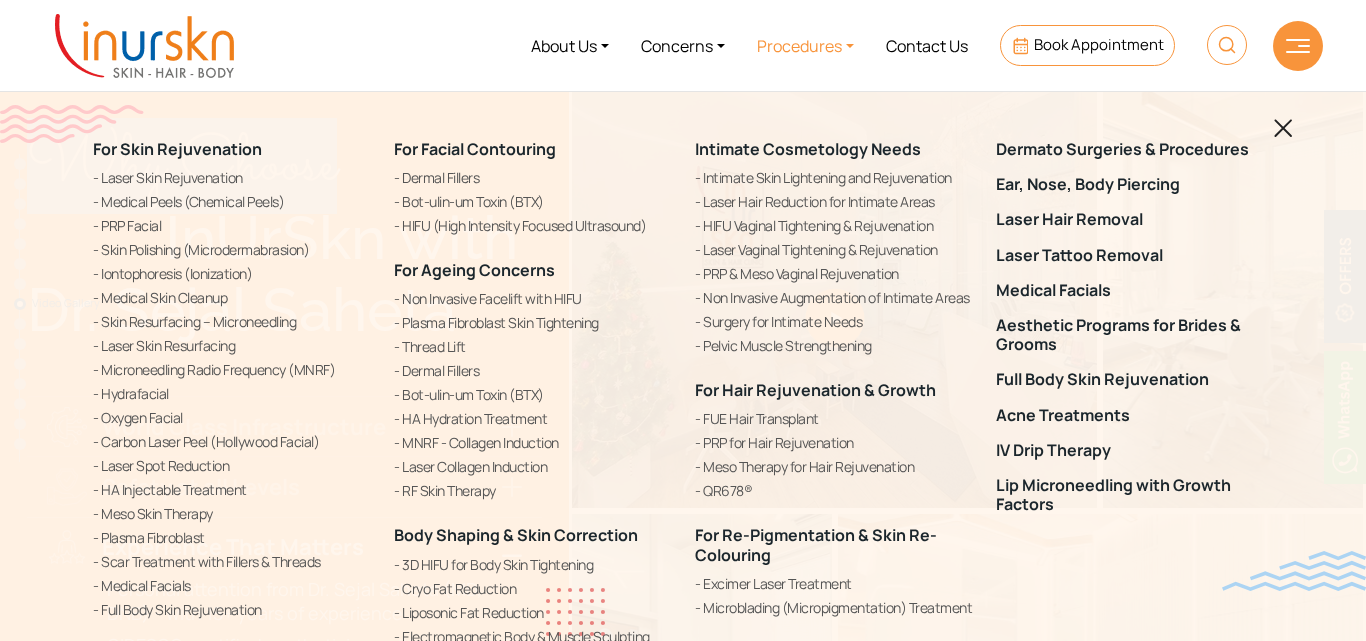 click at bounding box center [1283, 128] 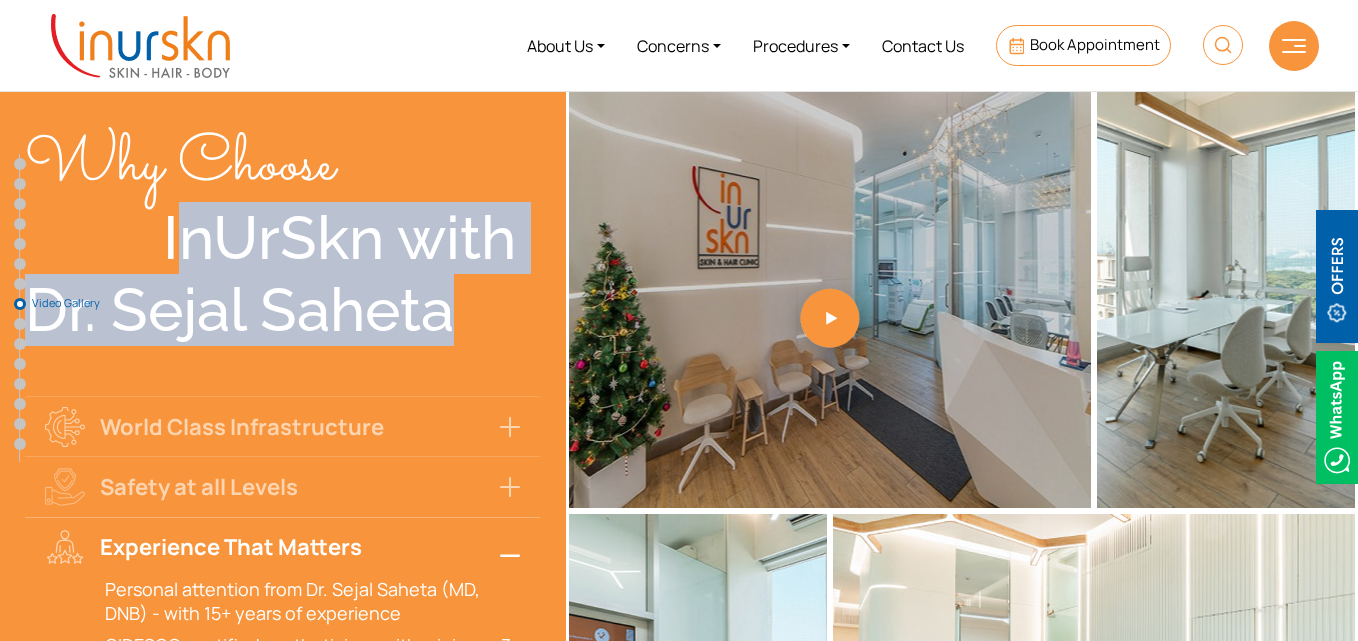 drag, startPoint x: 172, startPoint y: 243, endPoint x: 449, endPoint y: 294, distance: 281.65582 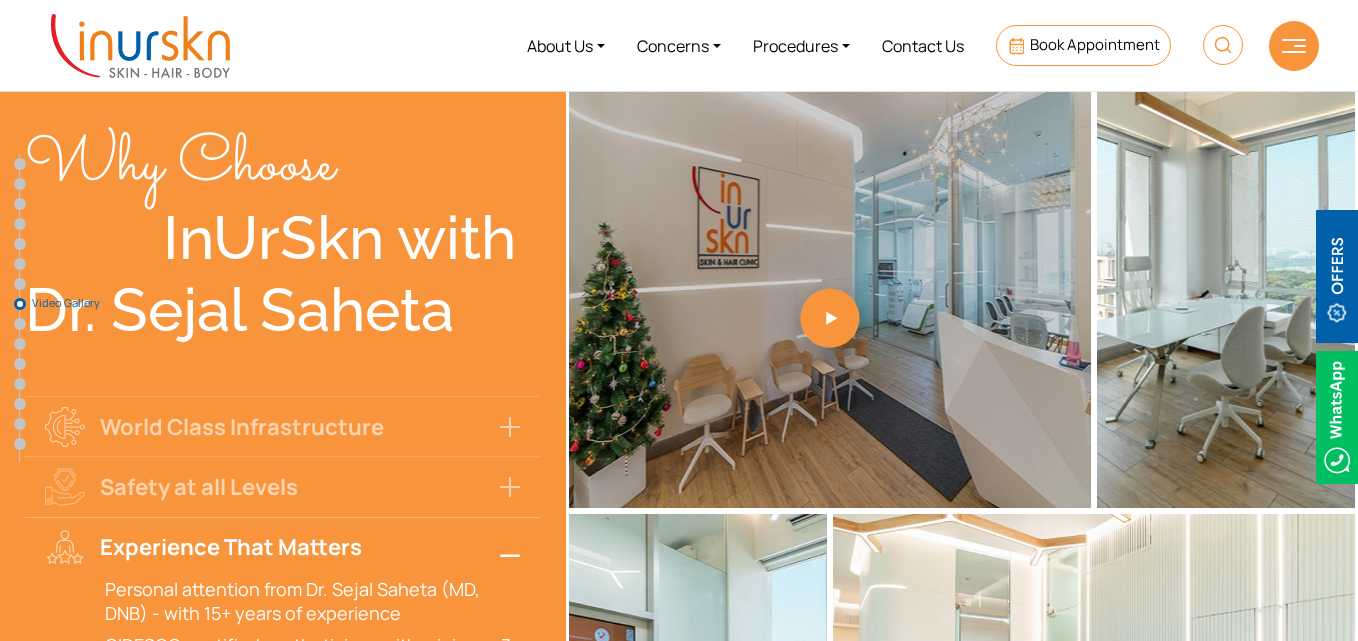 click on "Why Choose" at bounding box center [180, 166] 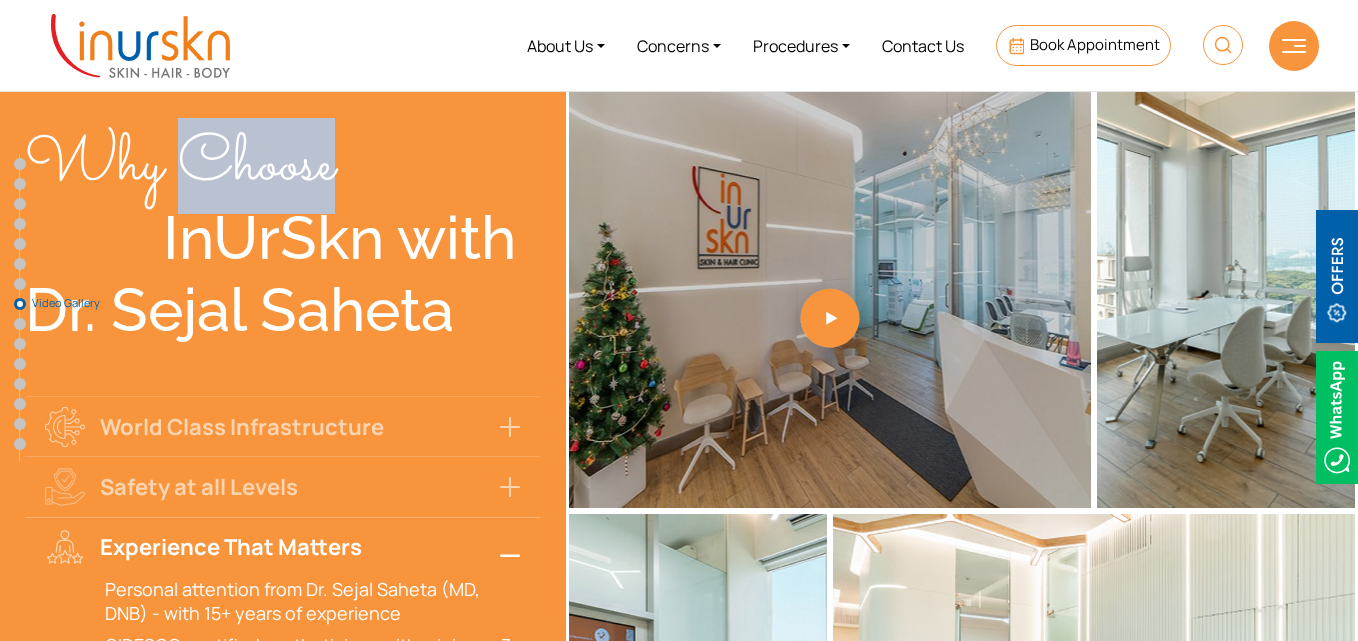 click on "Why Choose" at bounding box center (180, 166) 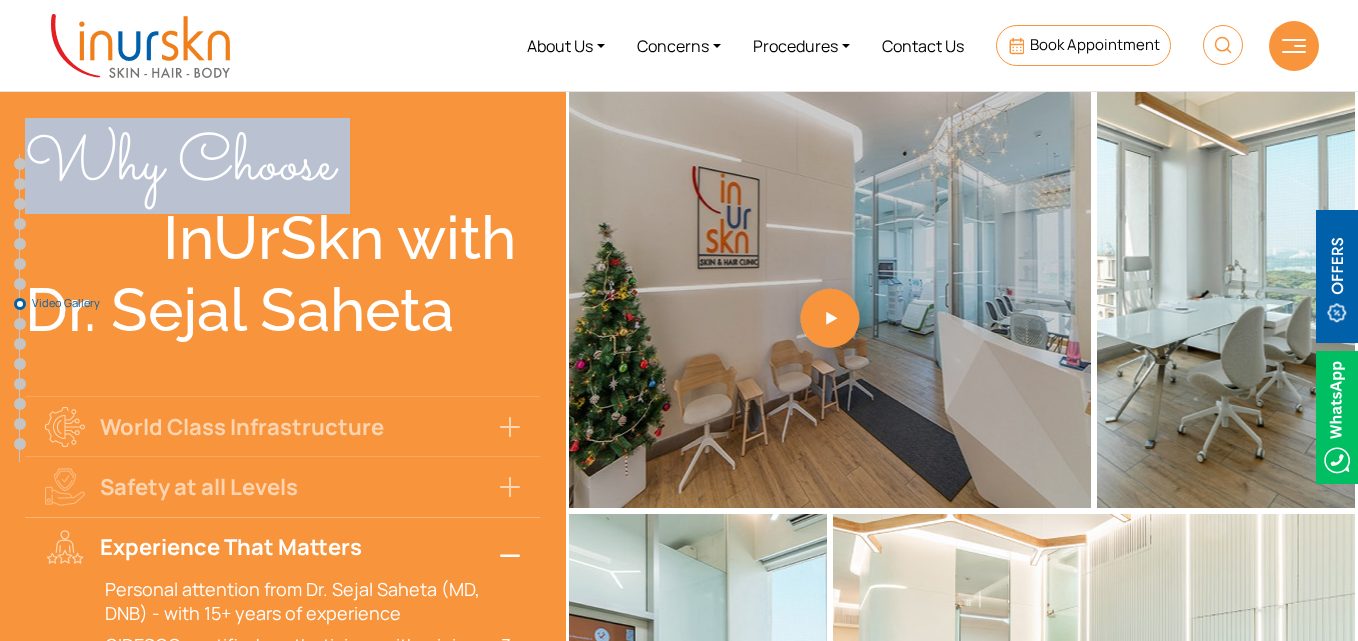 click on "Why Choose" at bounding box center [180, 166] 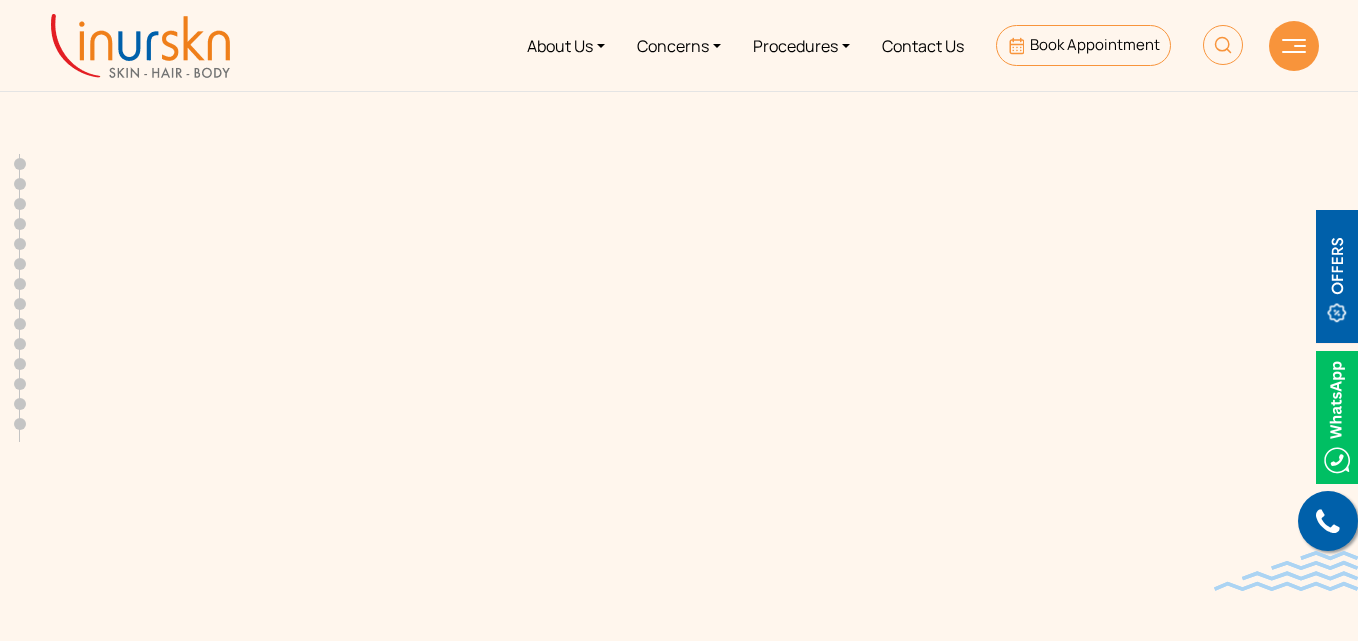 scroll, scrollTop: 400, scrollLeft: 0, axis: vertical 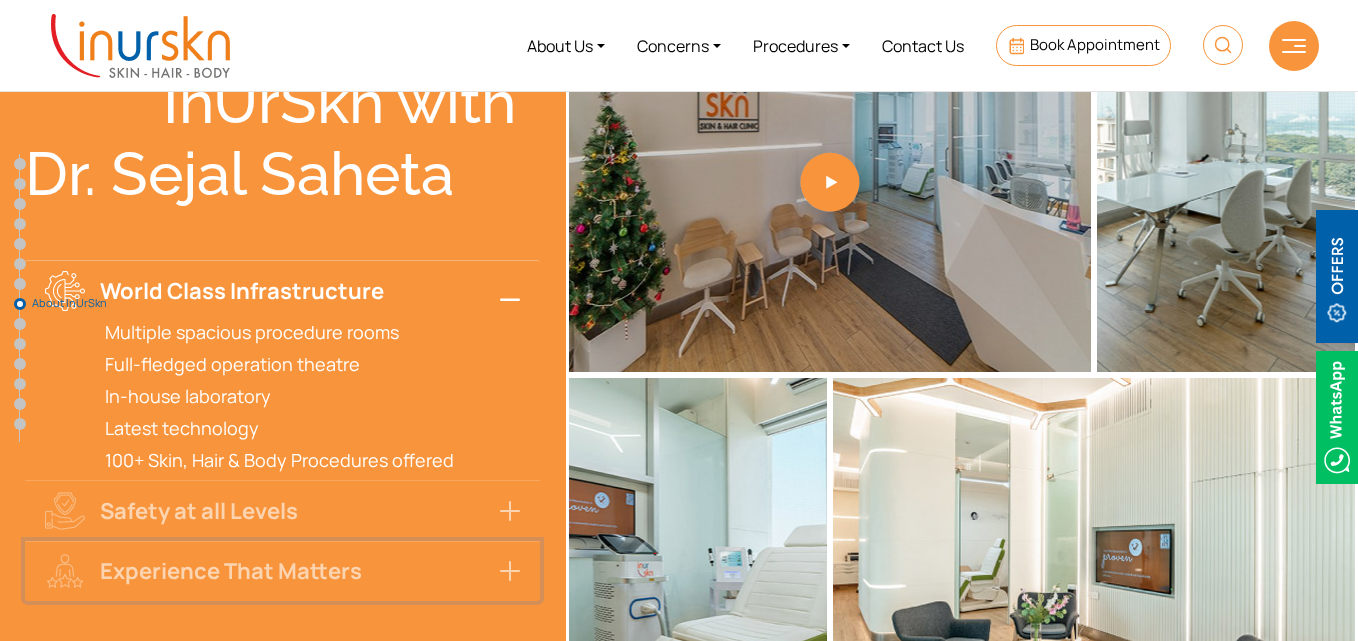 click on "Experience That Matters" at bounding box center [282, 571] 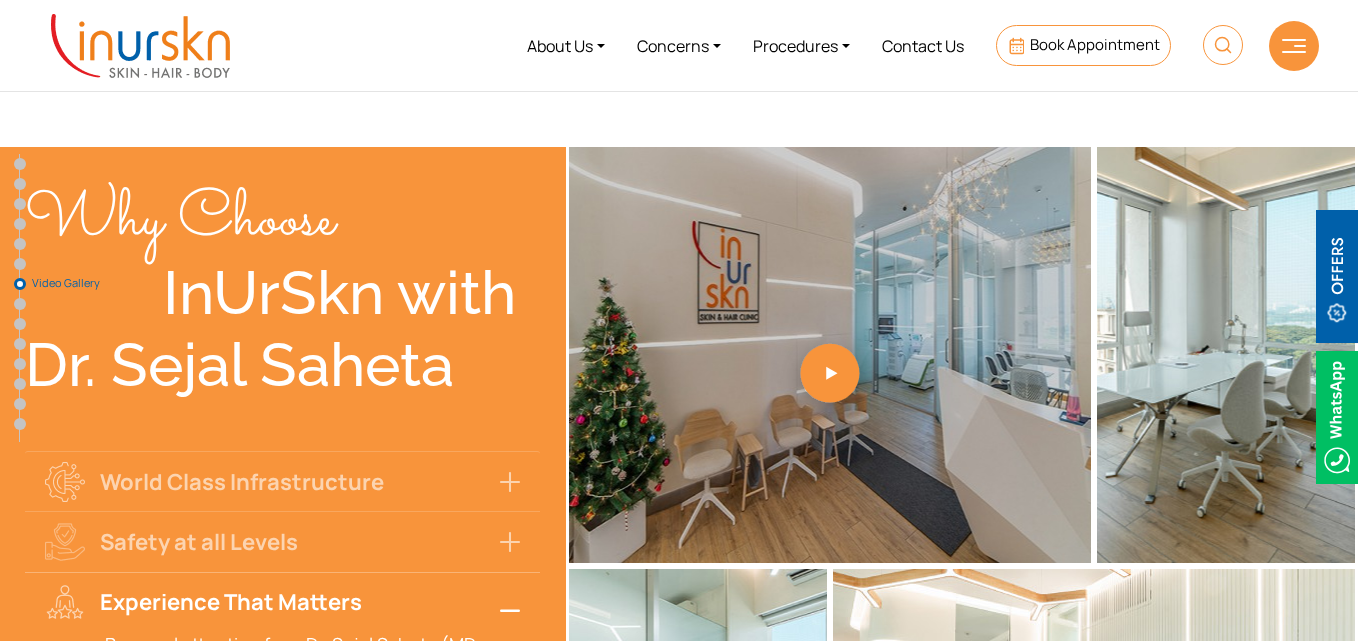 scroll, scrollTop: 6200, scrollLeft: 0, axis: vertical 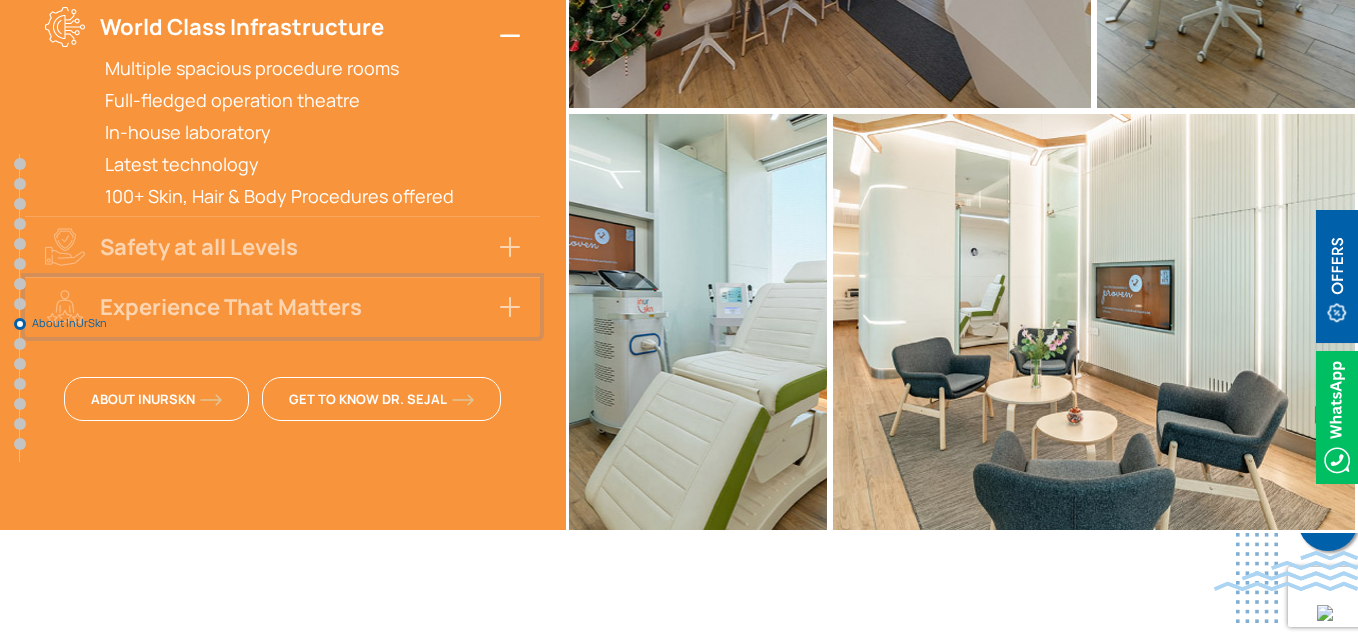 click on "Experience That Matters" at bounding box center (282, 307) 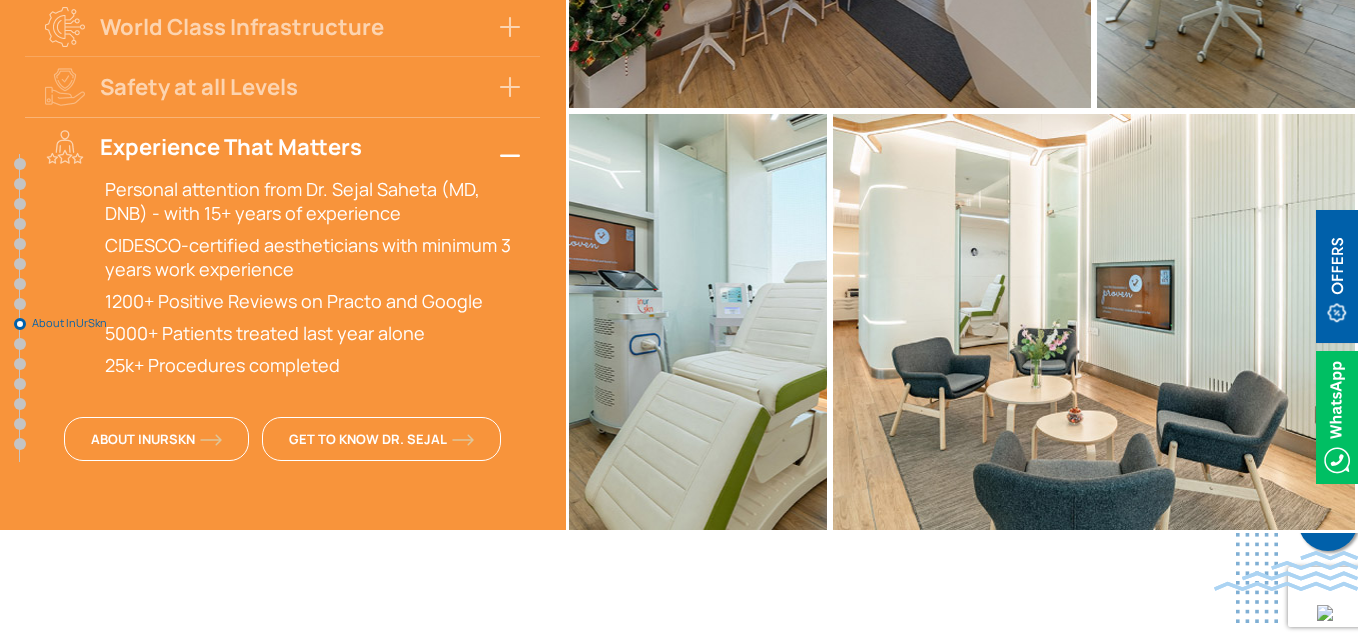 click on "25k+ Procedures completed" at bounding box center [312, 365] 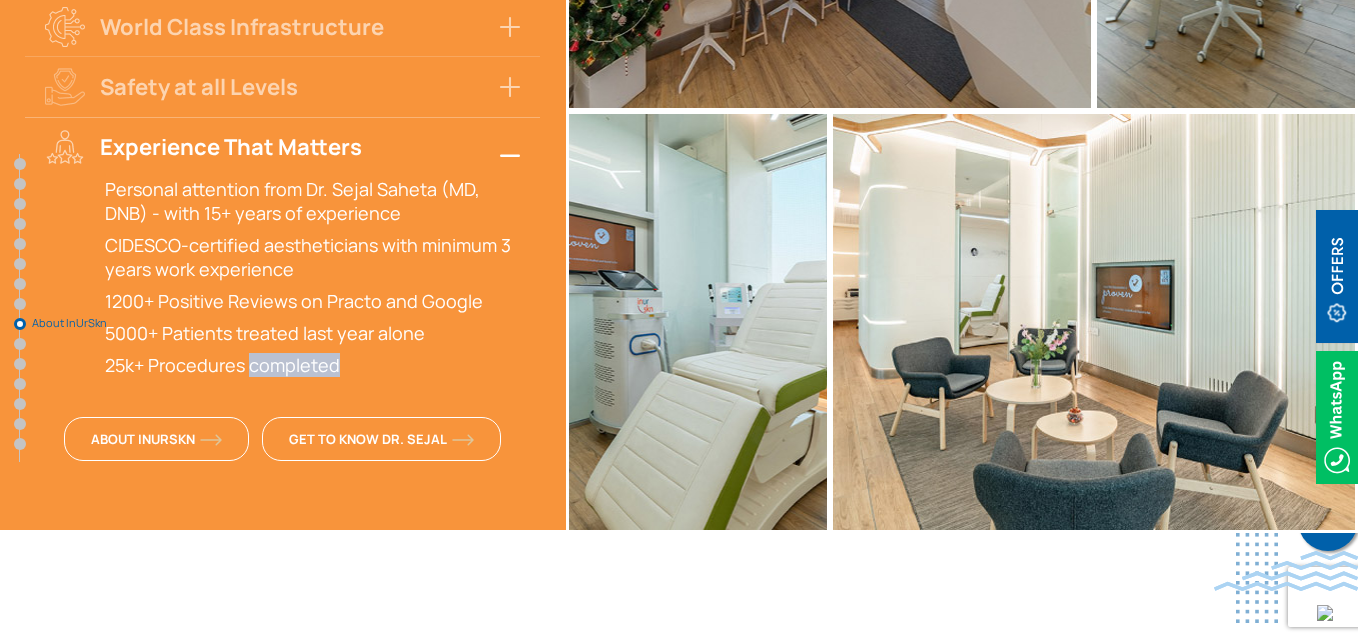 click on "25k+ Procedures completed" at bounding box center (312, 365) 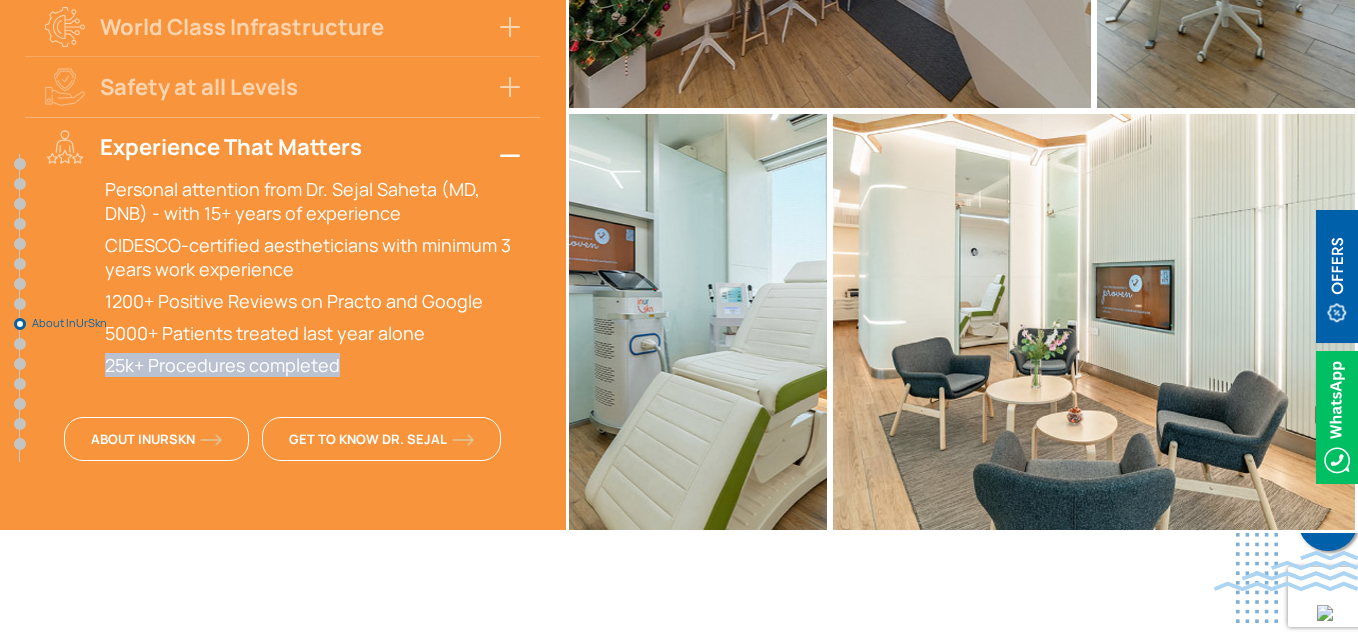 click on "25k+ Procedures completed" at bounding box center (312, 365) 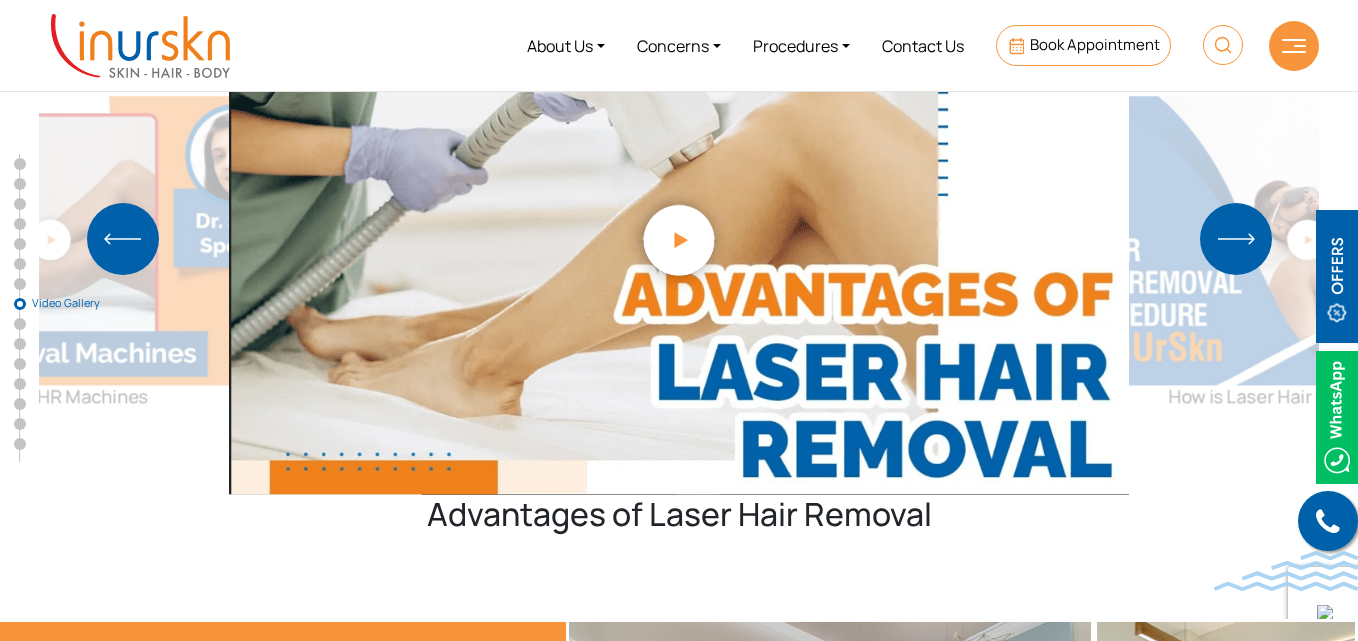 scroll, scrollTop: 7100, scrollLeft: 0, axis: vertical 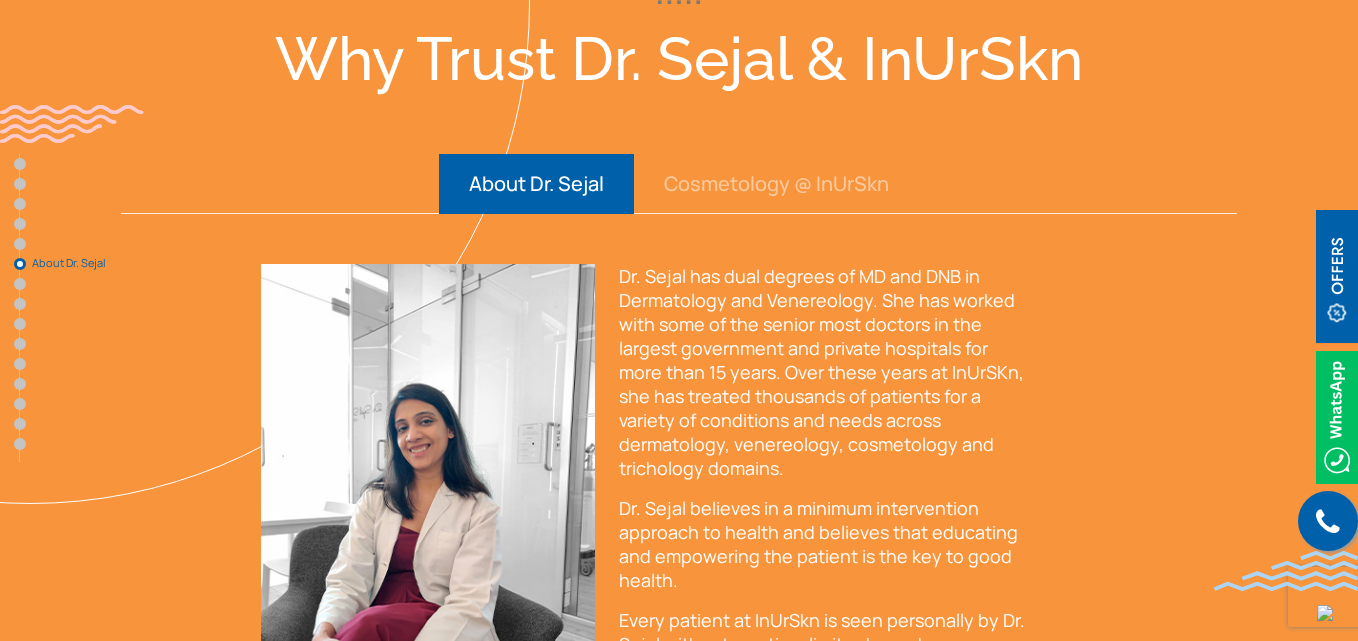 click on "Cosmetology @ InUrSkn" at bounding box center [776, 184] 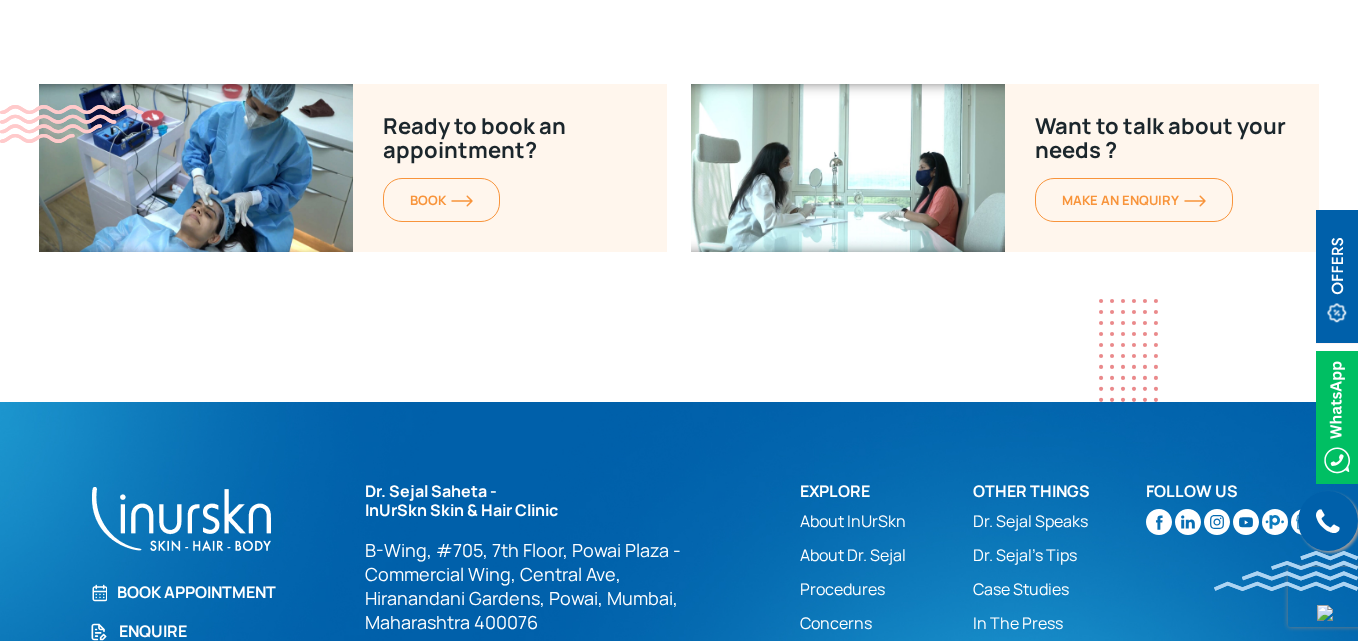 scroll, scrollTop: 14389, scrollLeft: 0, axis: vertical 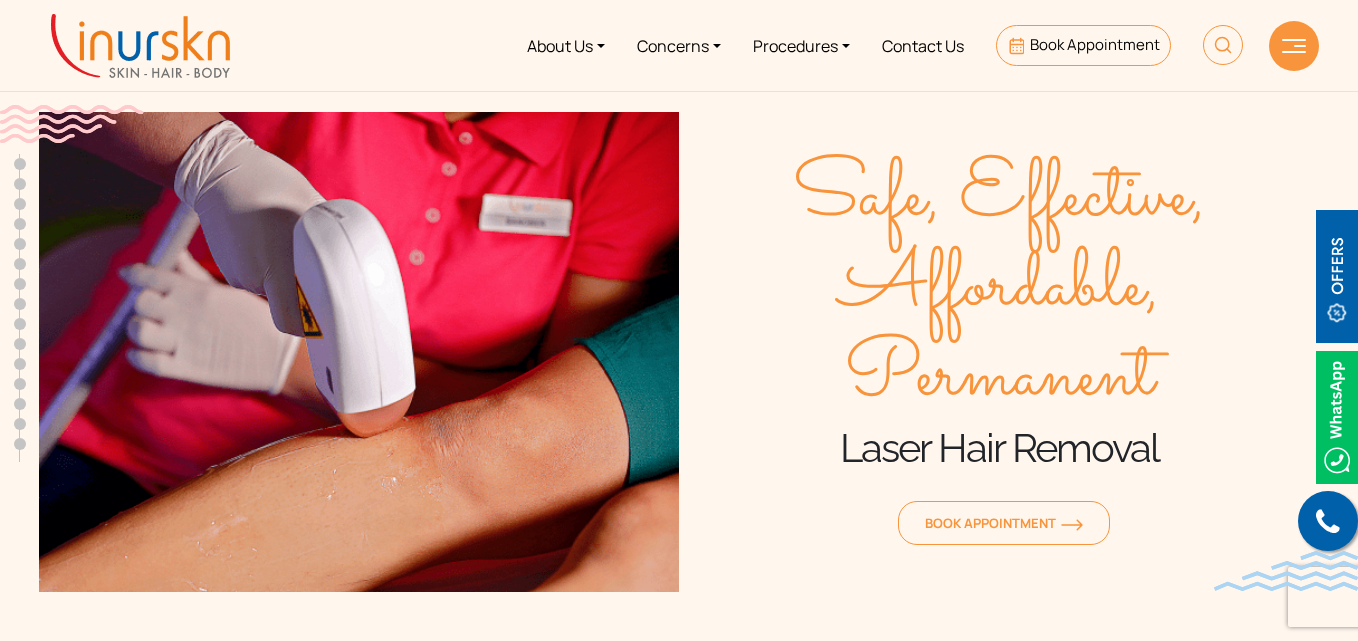 click at bounding box center (140, 46) 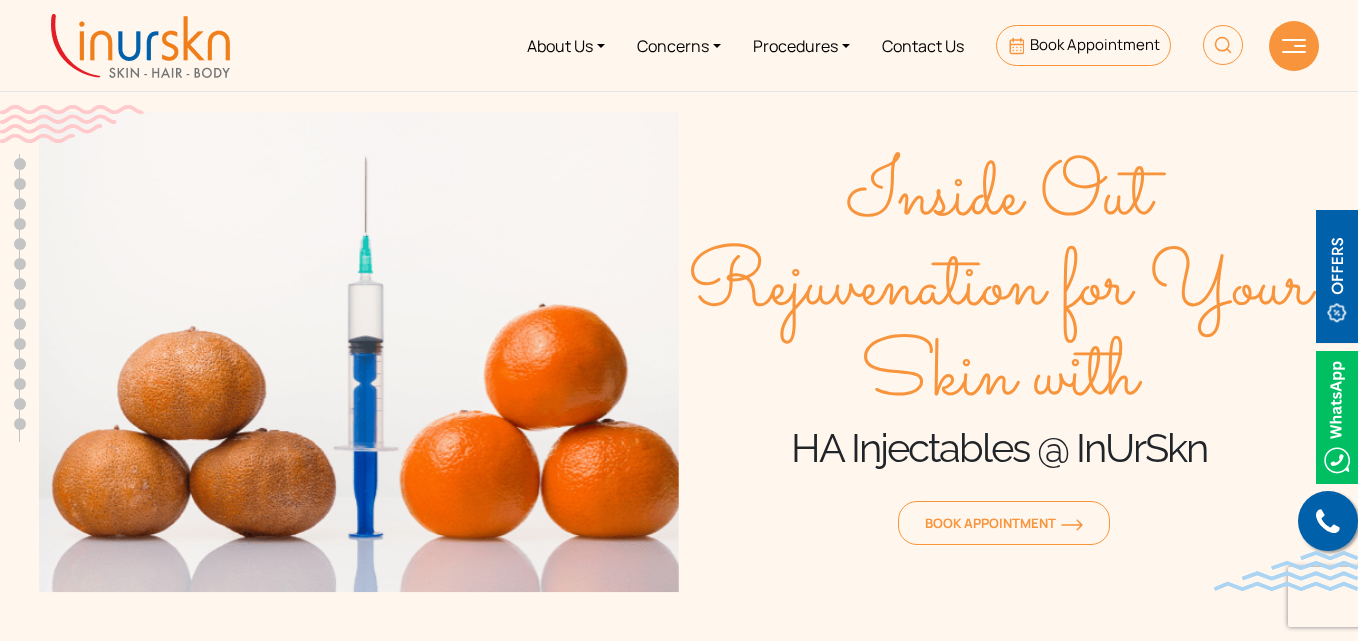 scroll, scrollTop: 0, scrollLeft: 0, axis: both 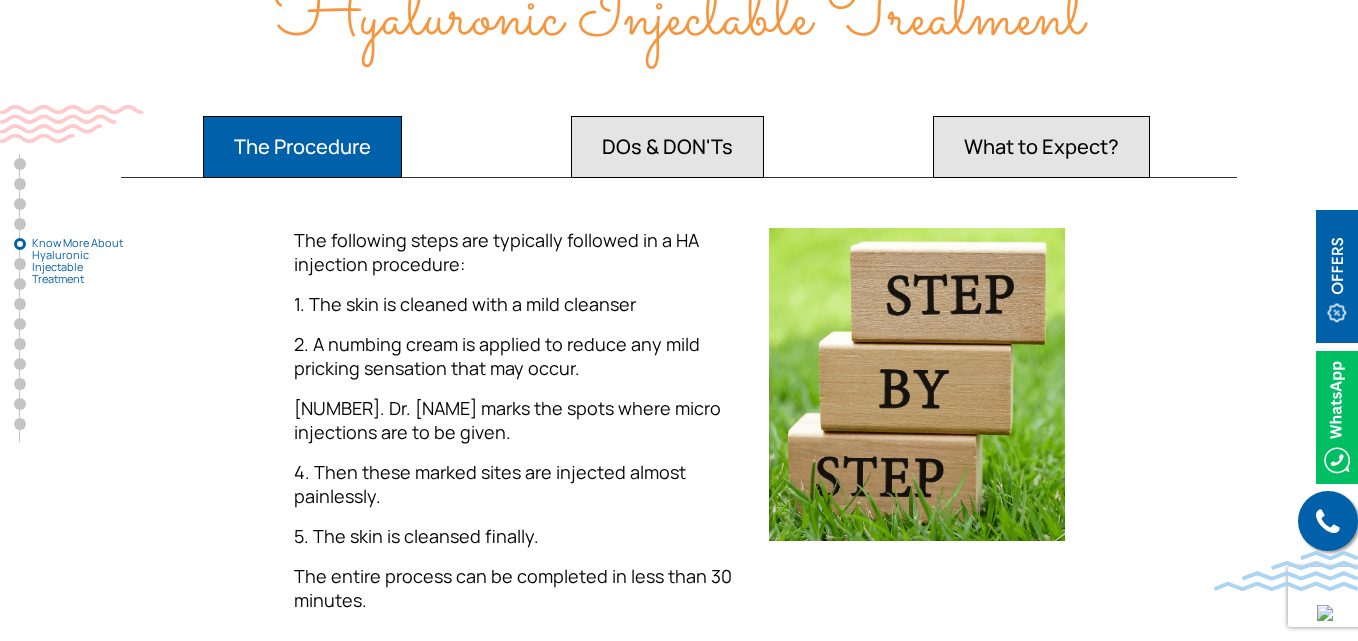 click on "DOs & DON'Ts" at bounding box center [302, 147] 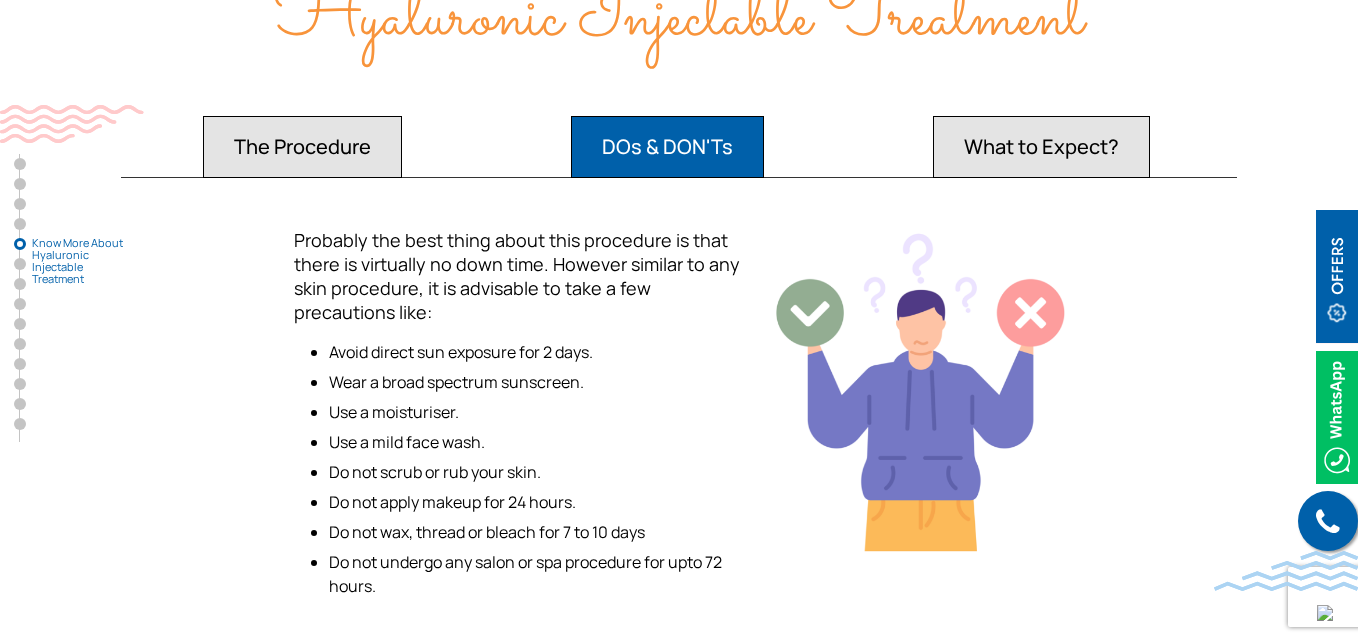 click on "What to Expect?" at bounding box center [302, 147] 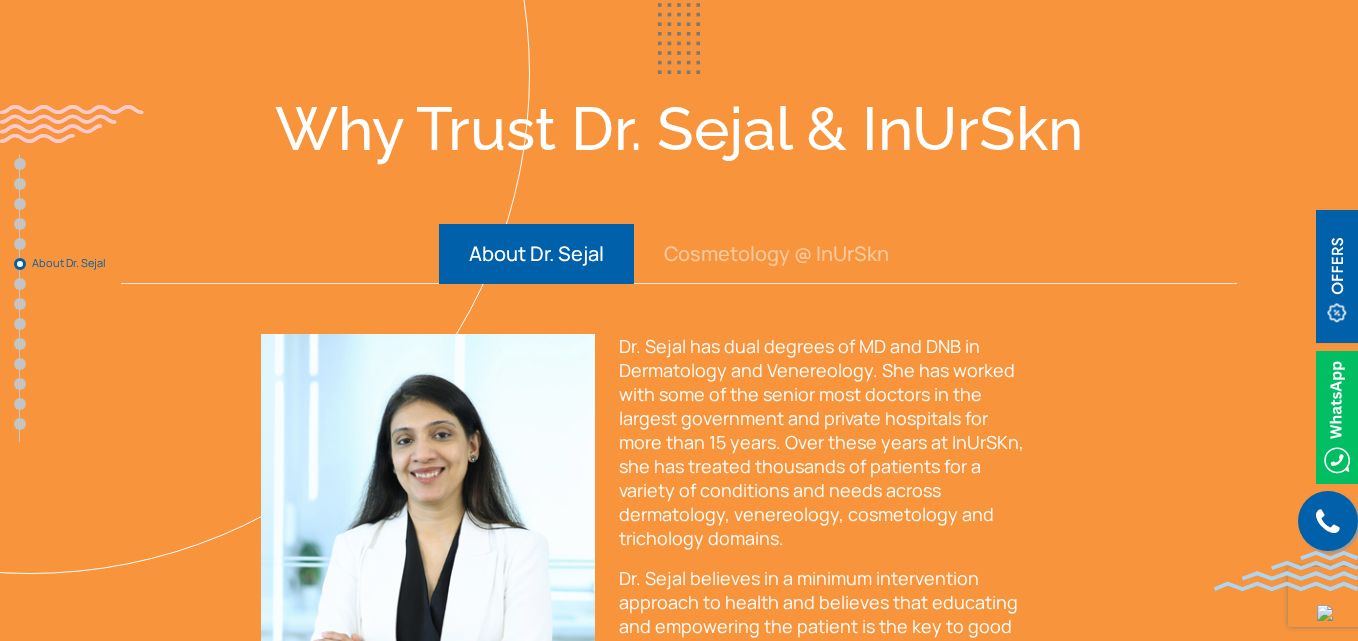 scroll, scrollTop: 4300, scrollLeft: 0, axis: vertical 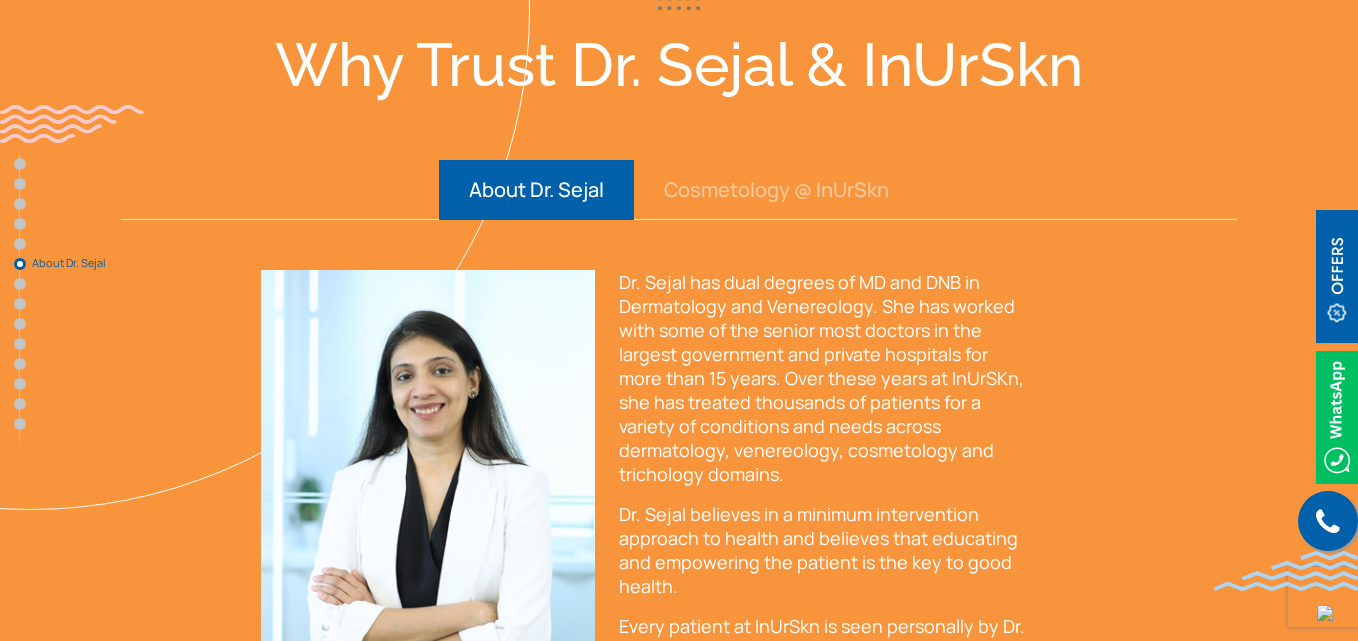 click on "Cosmetology @ InUrSkn" at bounding box center [776, 190] 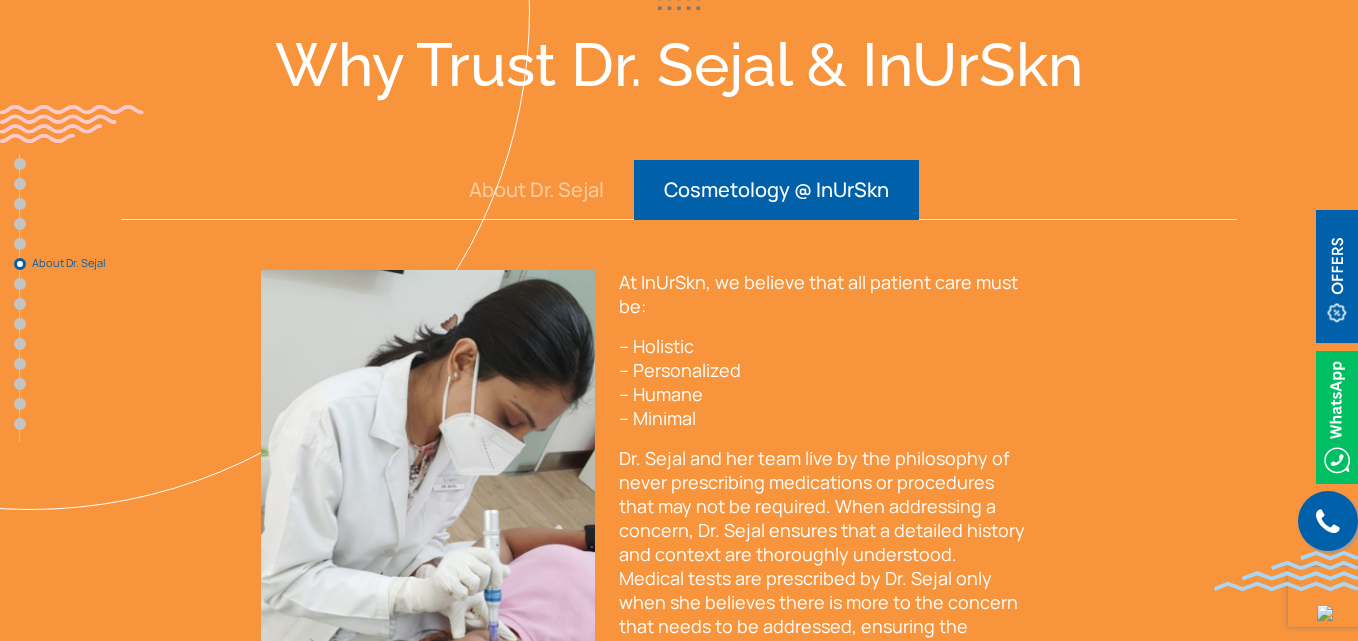click on "About Dr. Sejal" at bounding box center (536, 190) 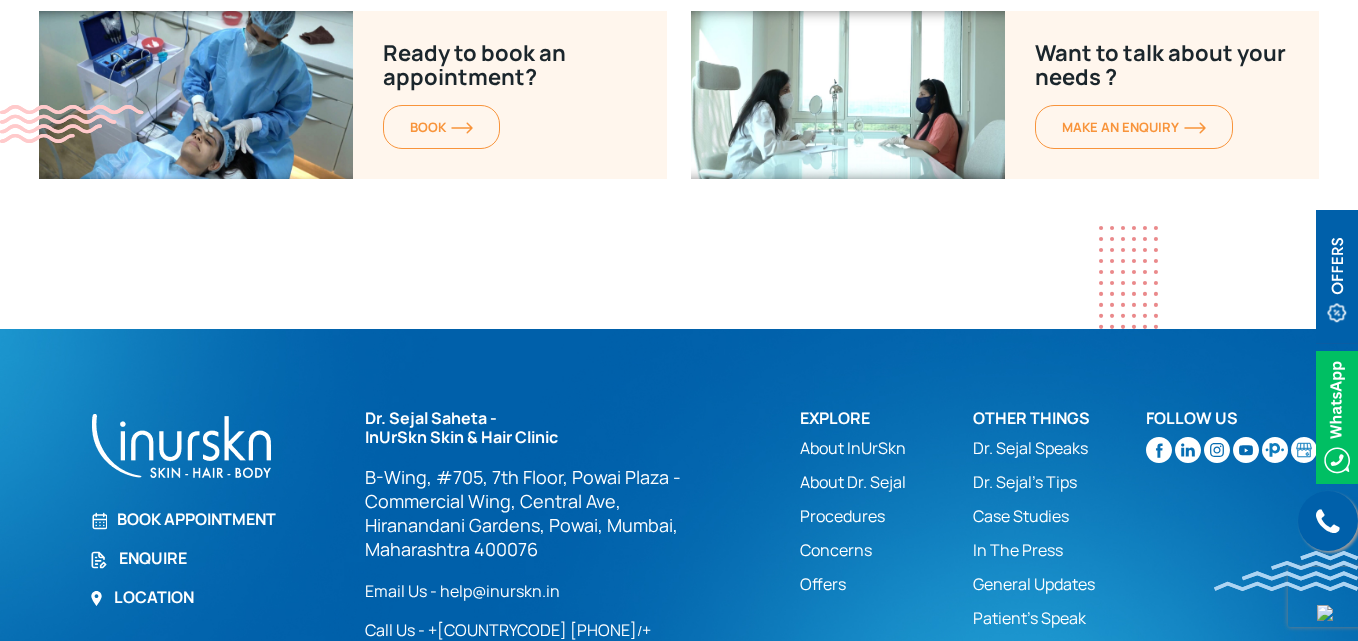 scroll, scrollTop: 11704, scrollLeft: 0, axis: vertical 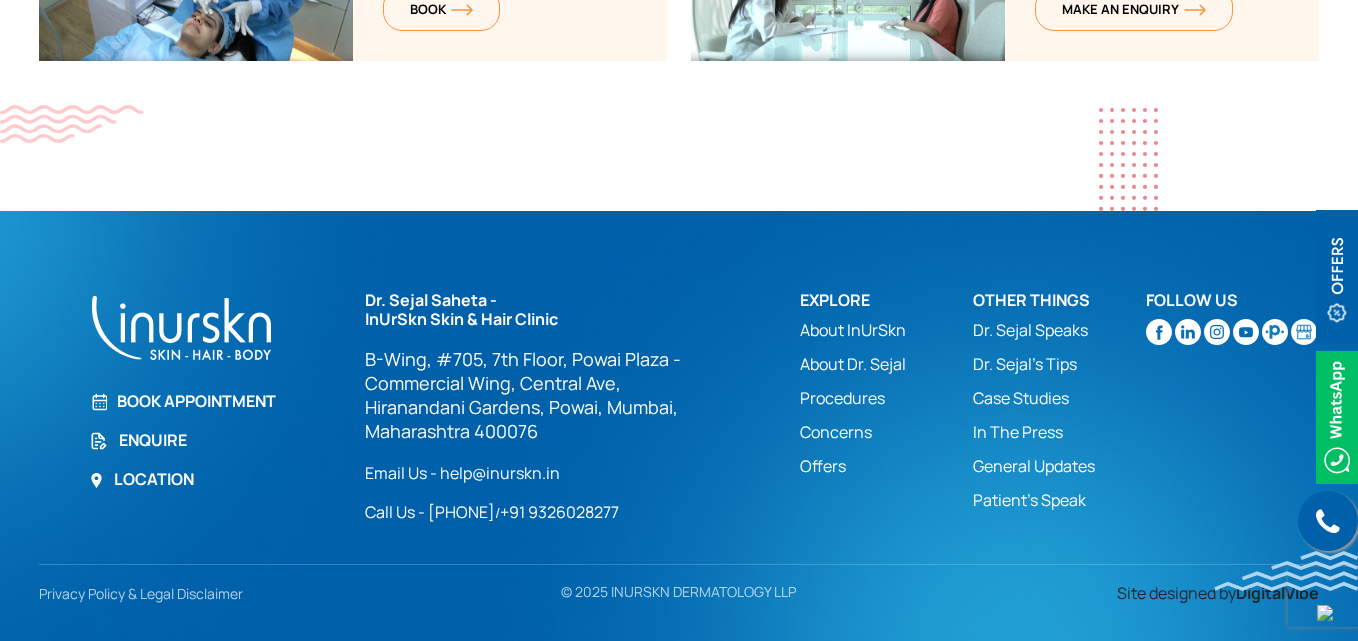click on "About InUrSkn" at bounding box center (886, 330) 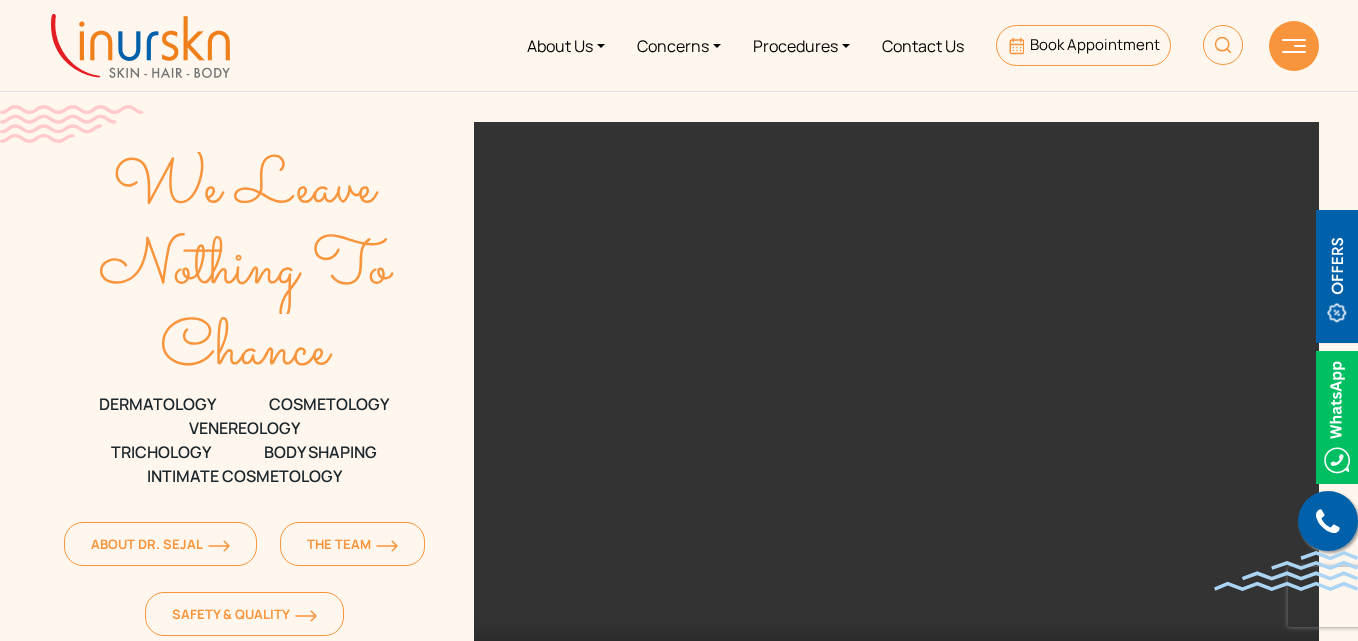 scroll, scrollTop: 0, scrollLeft: 0, axis: both 